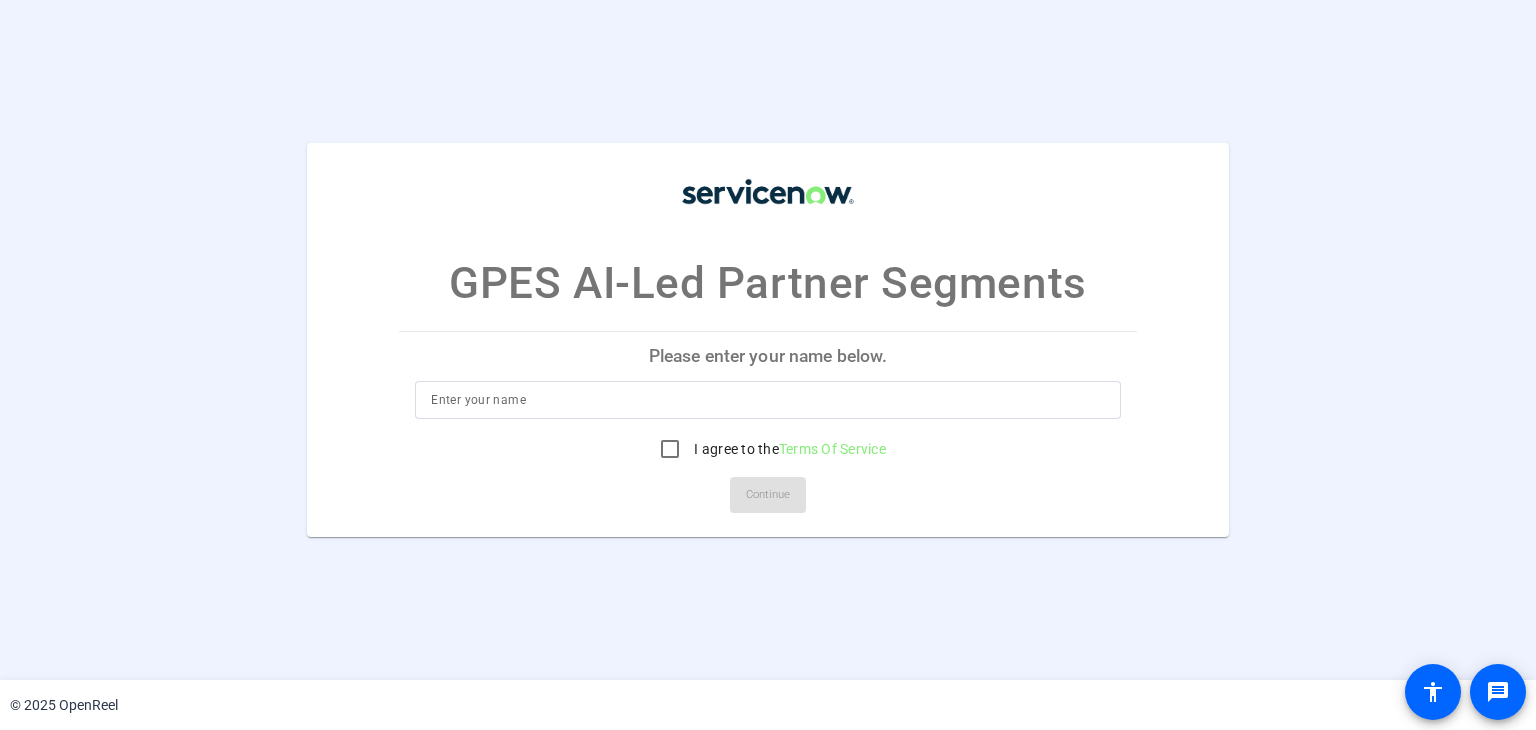 scroll, scrollTop: 0, scrollLeft: 0, axis: both 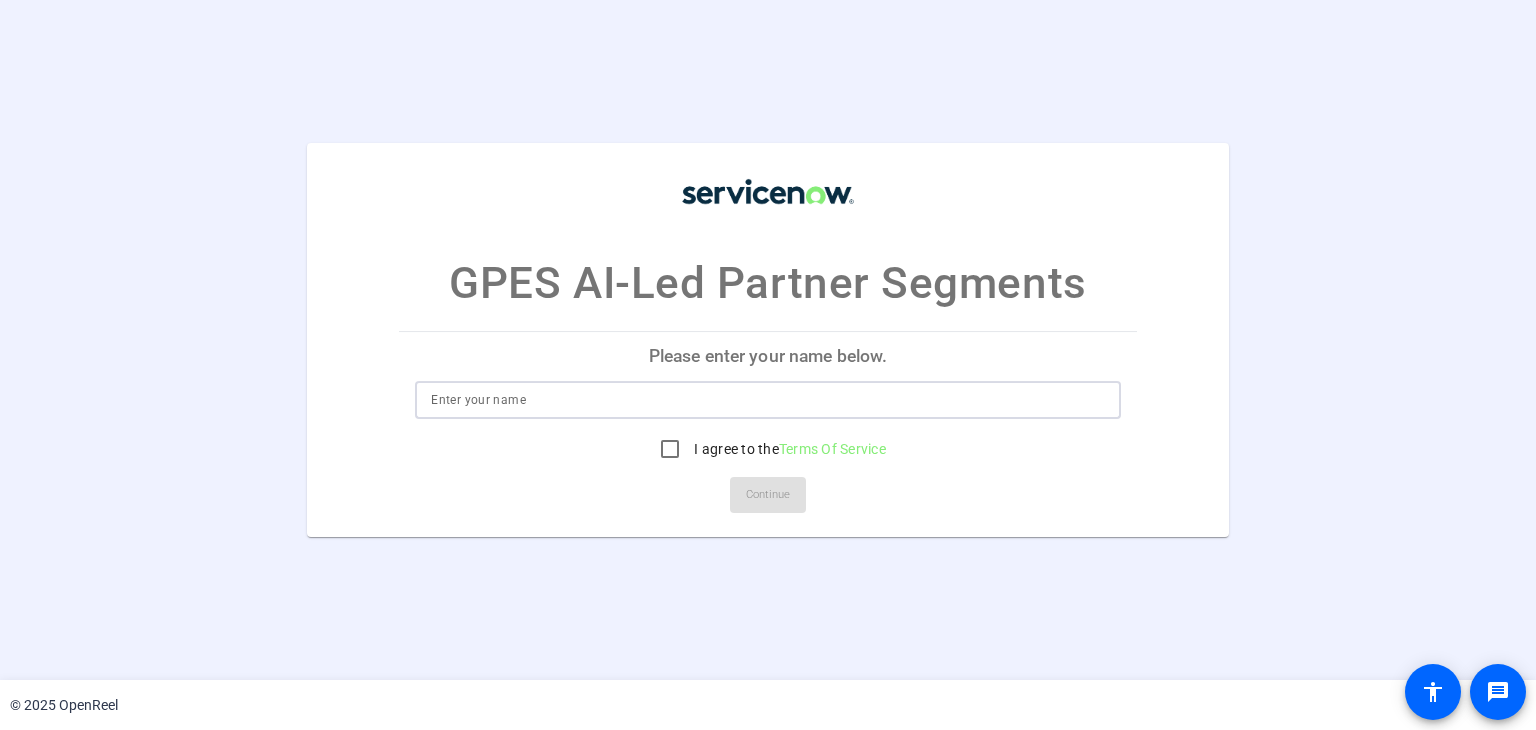 click at bounding box center [767, 400] 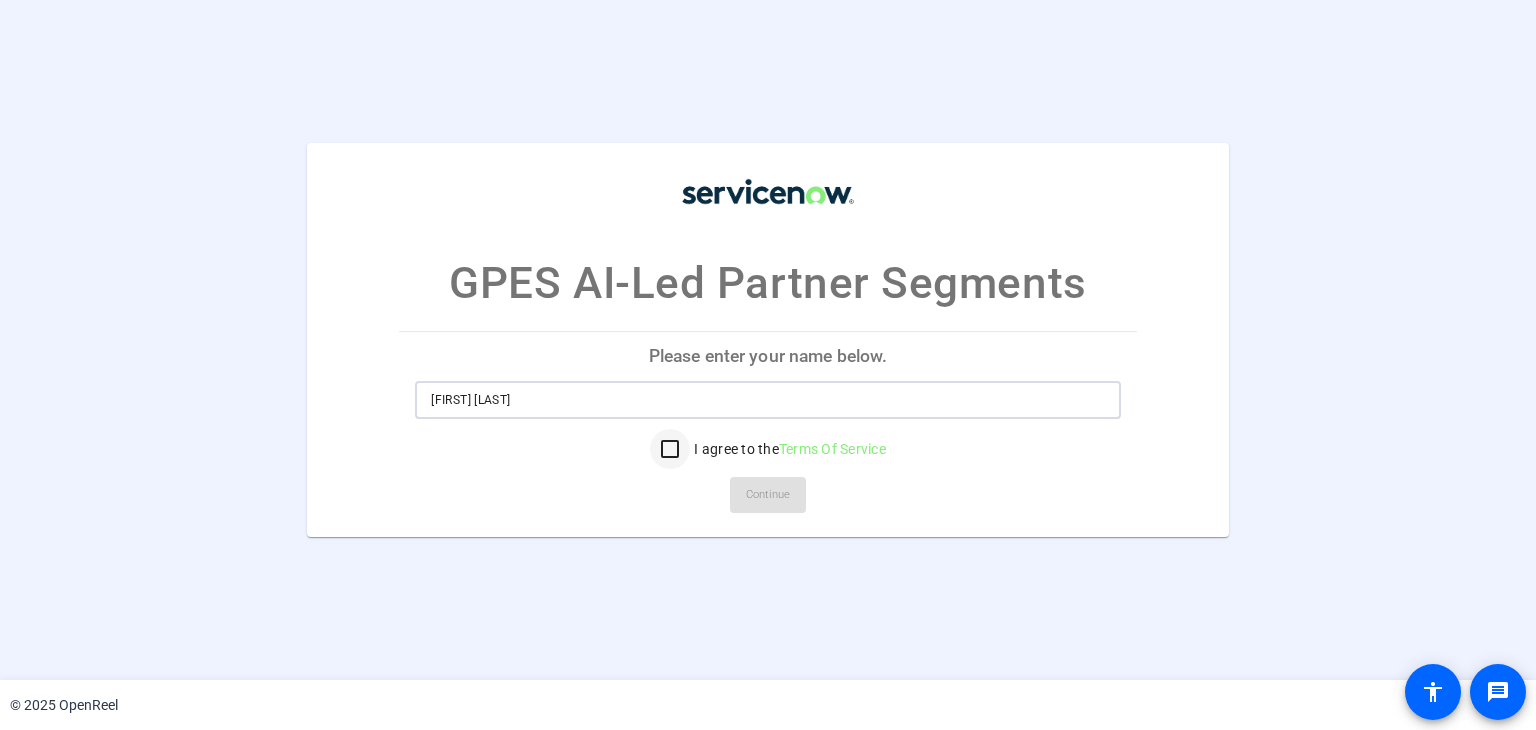 type on "[FIRST] [LAST]" 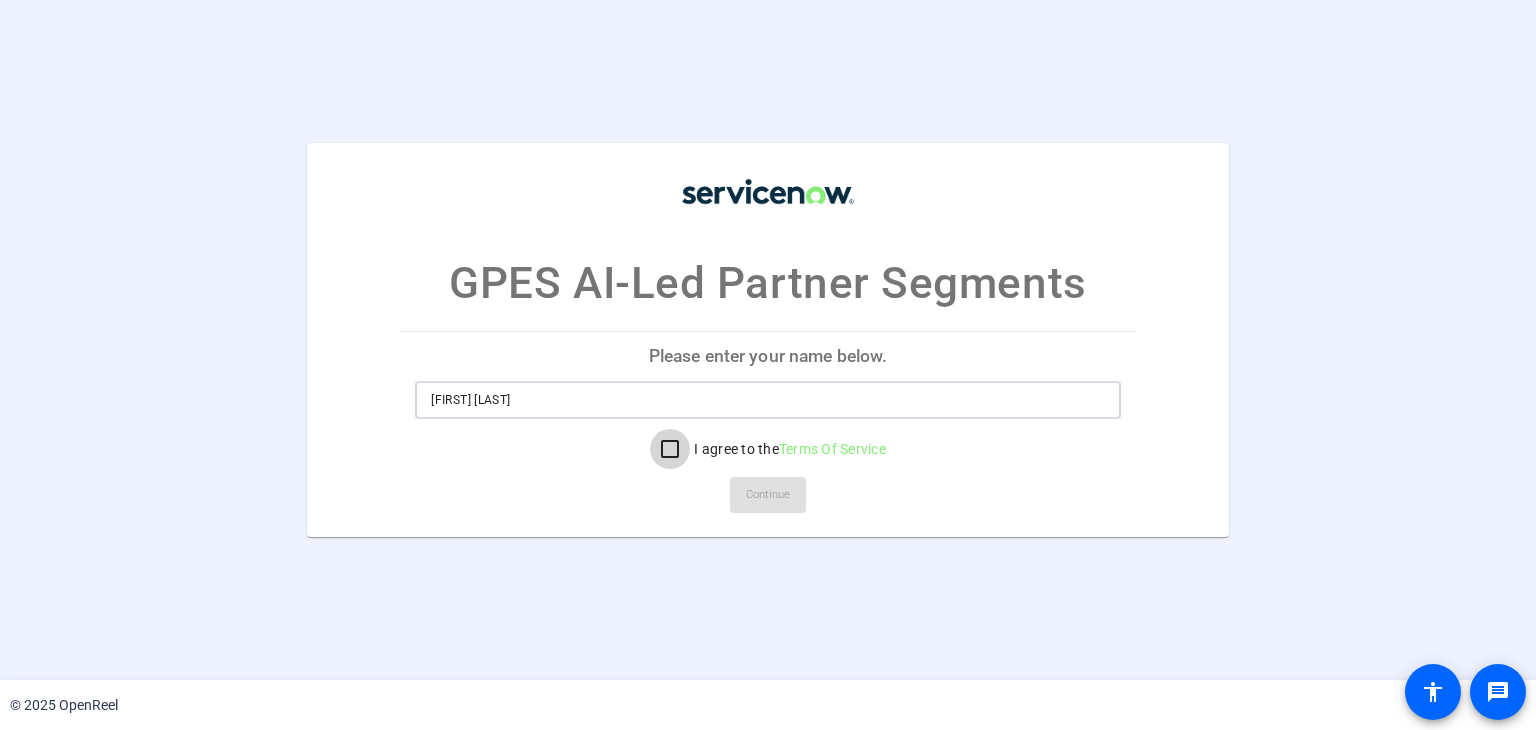 click on "I agree to the  Terms Of Service" at bounding box center [670, 449] 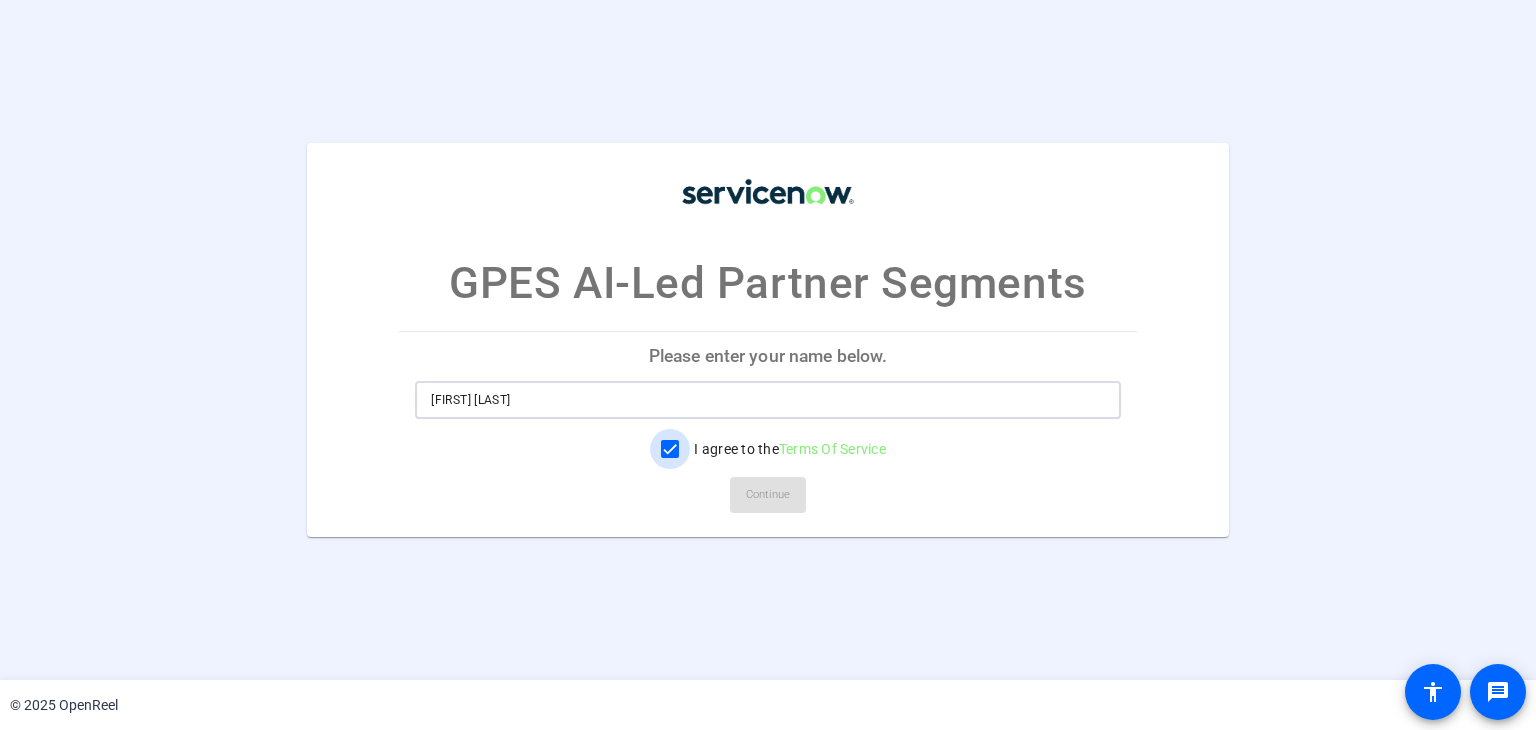 checkbox on "true" 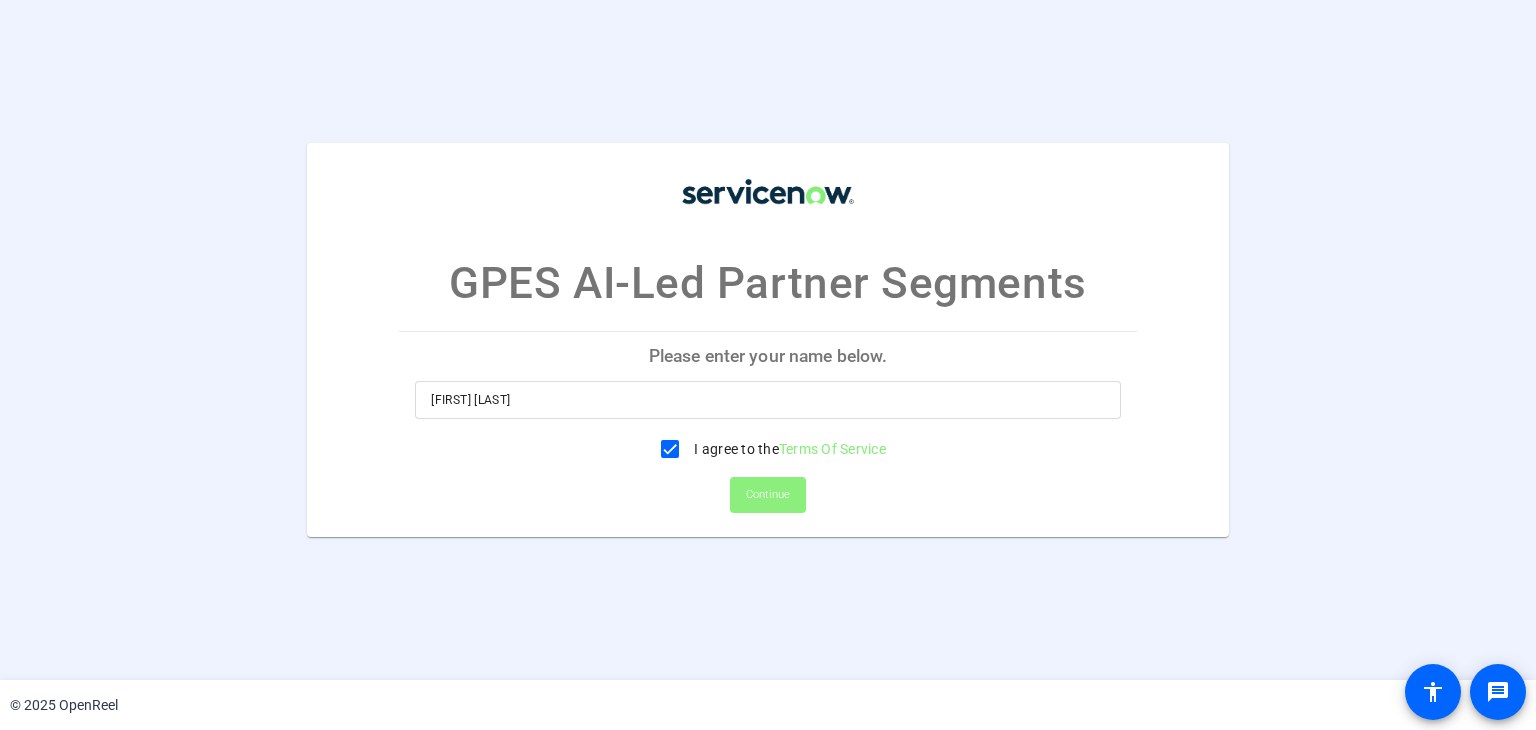 click on "Continue" 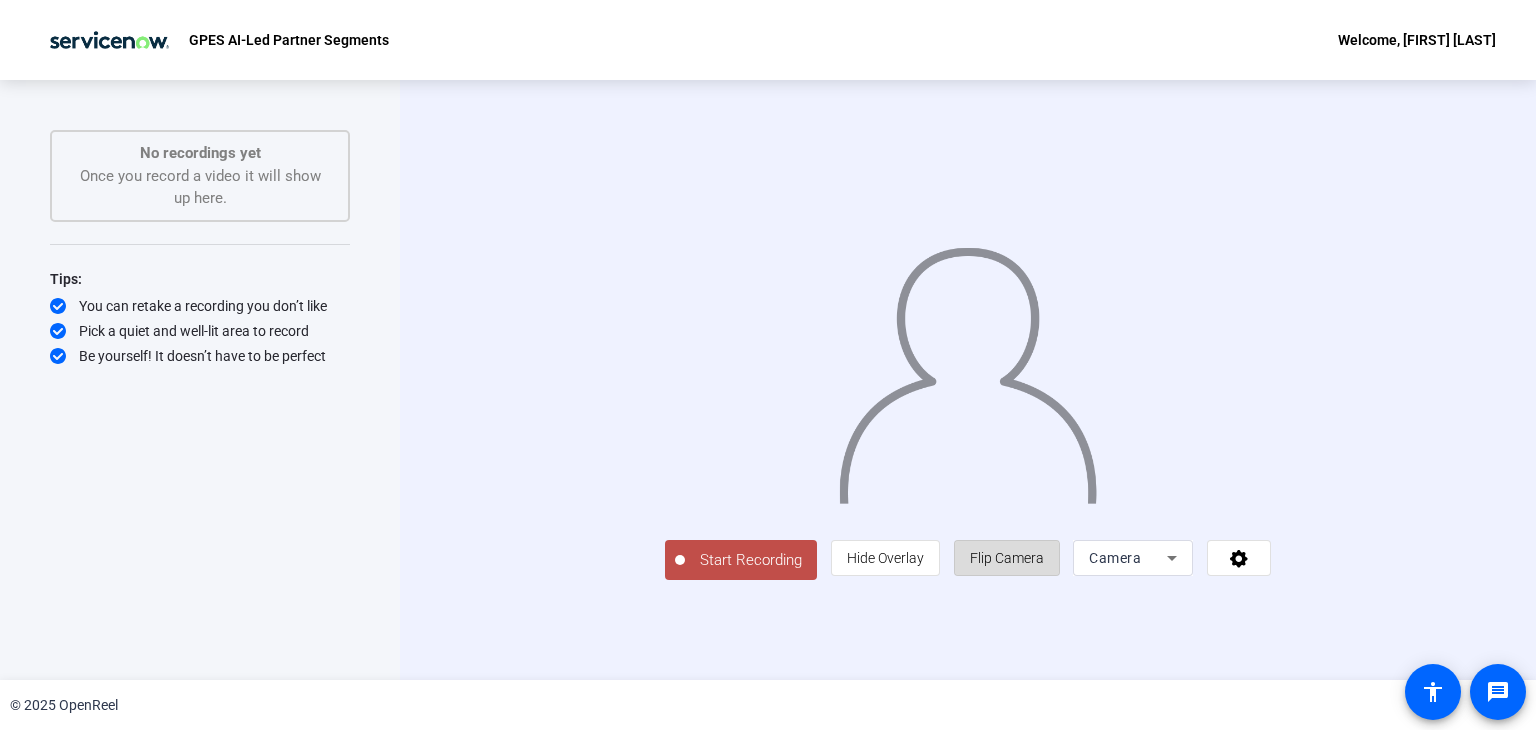 click on "Flip Camera" 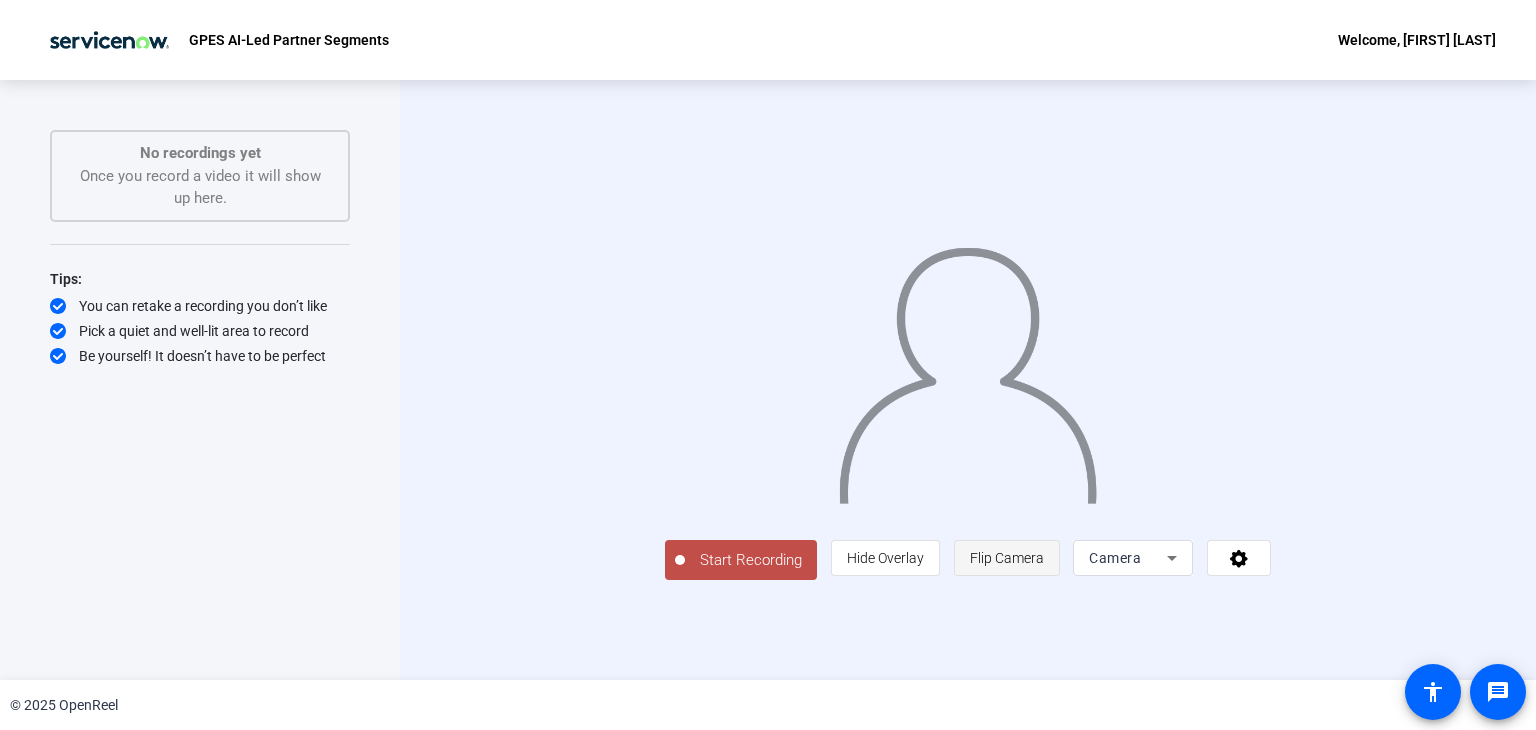 click on "Flip Camera" 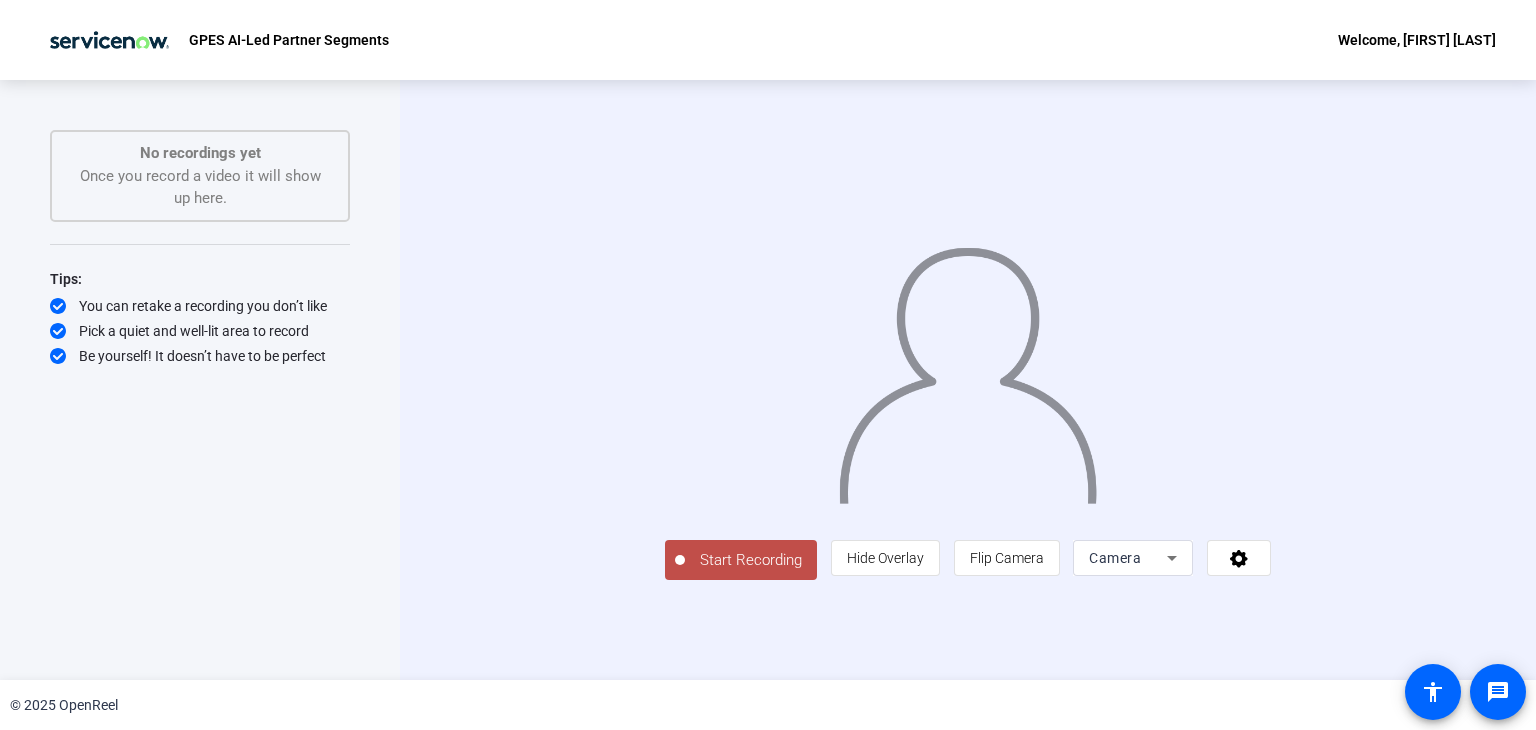 click 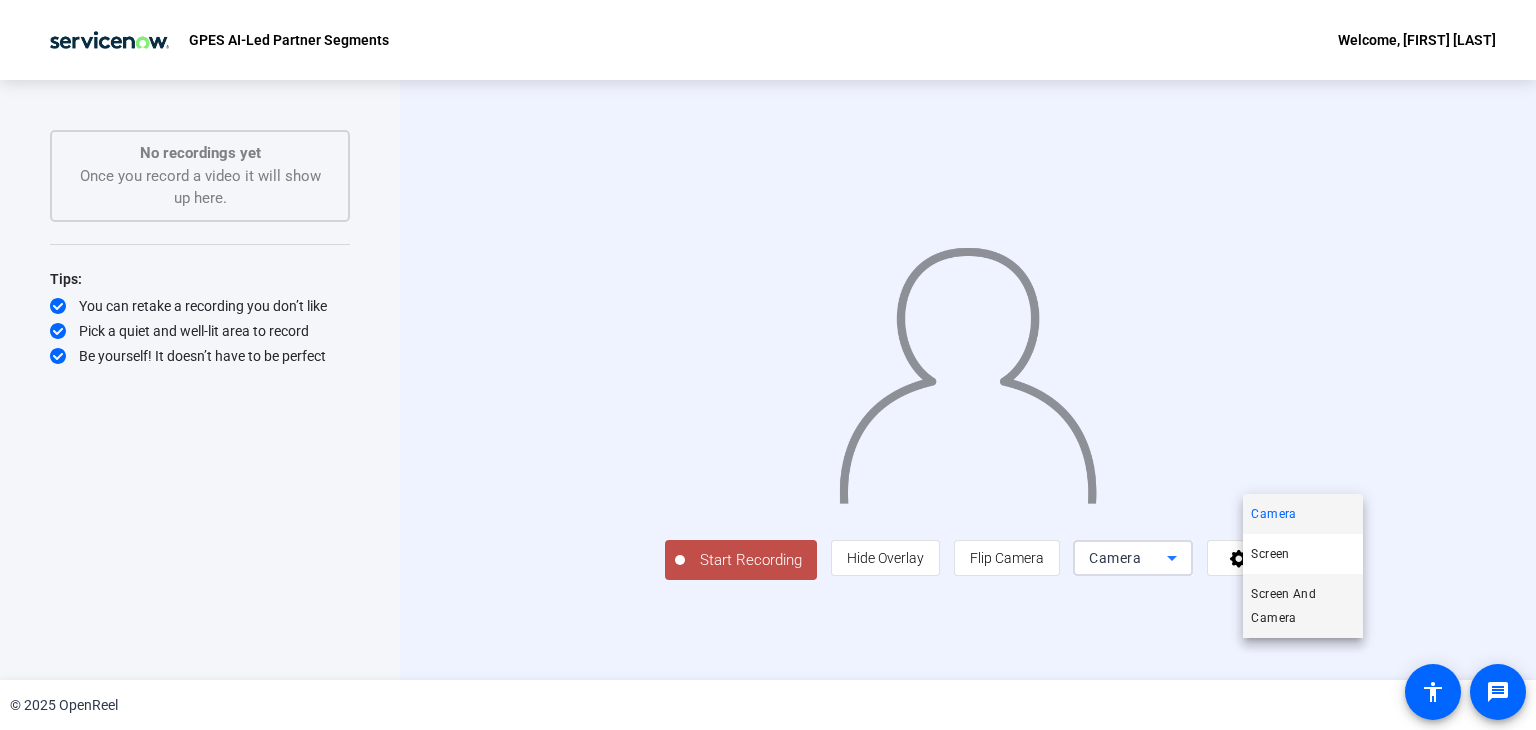 click on "Screen And Camera" at bounding box center [1303, 606] 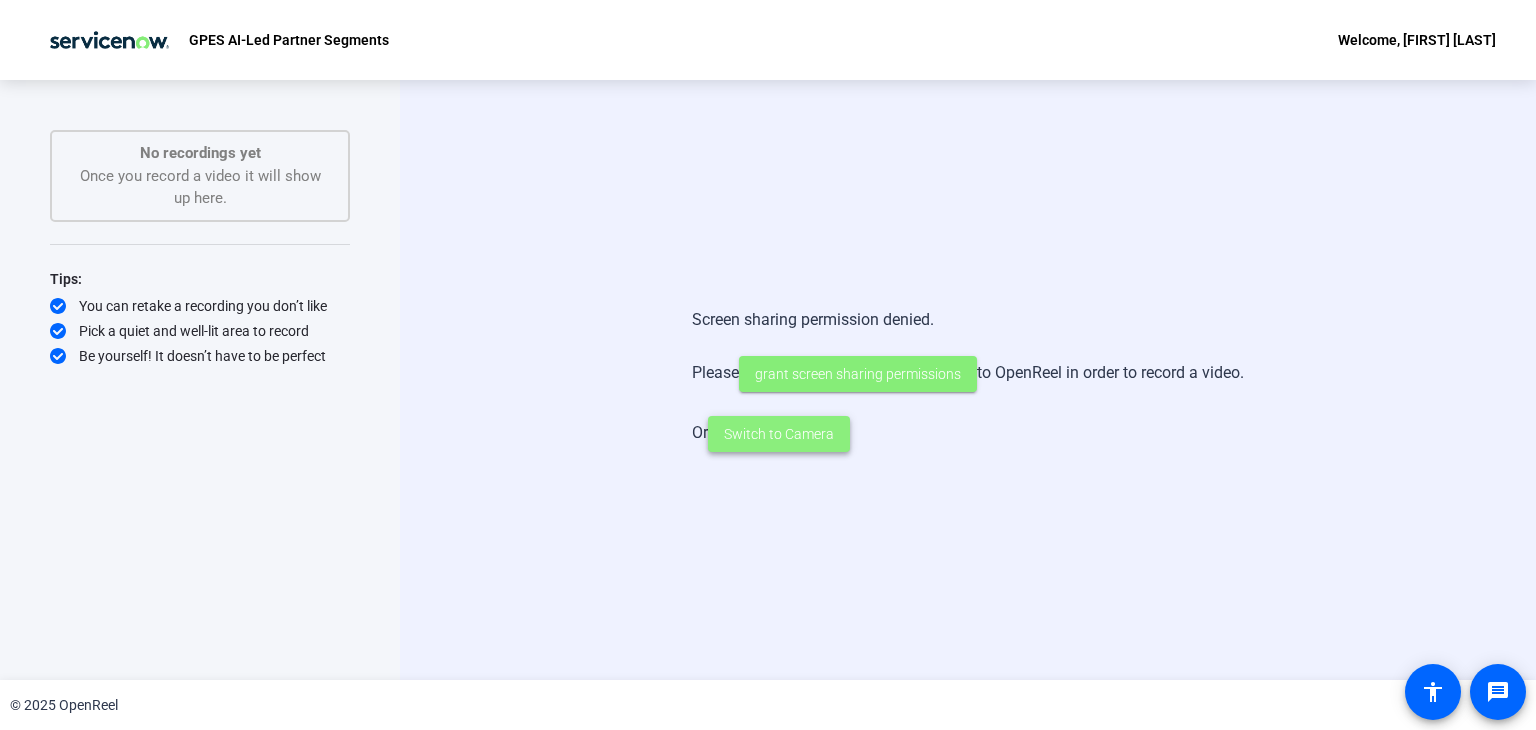 click on "Switch to Camera" 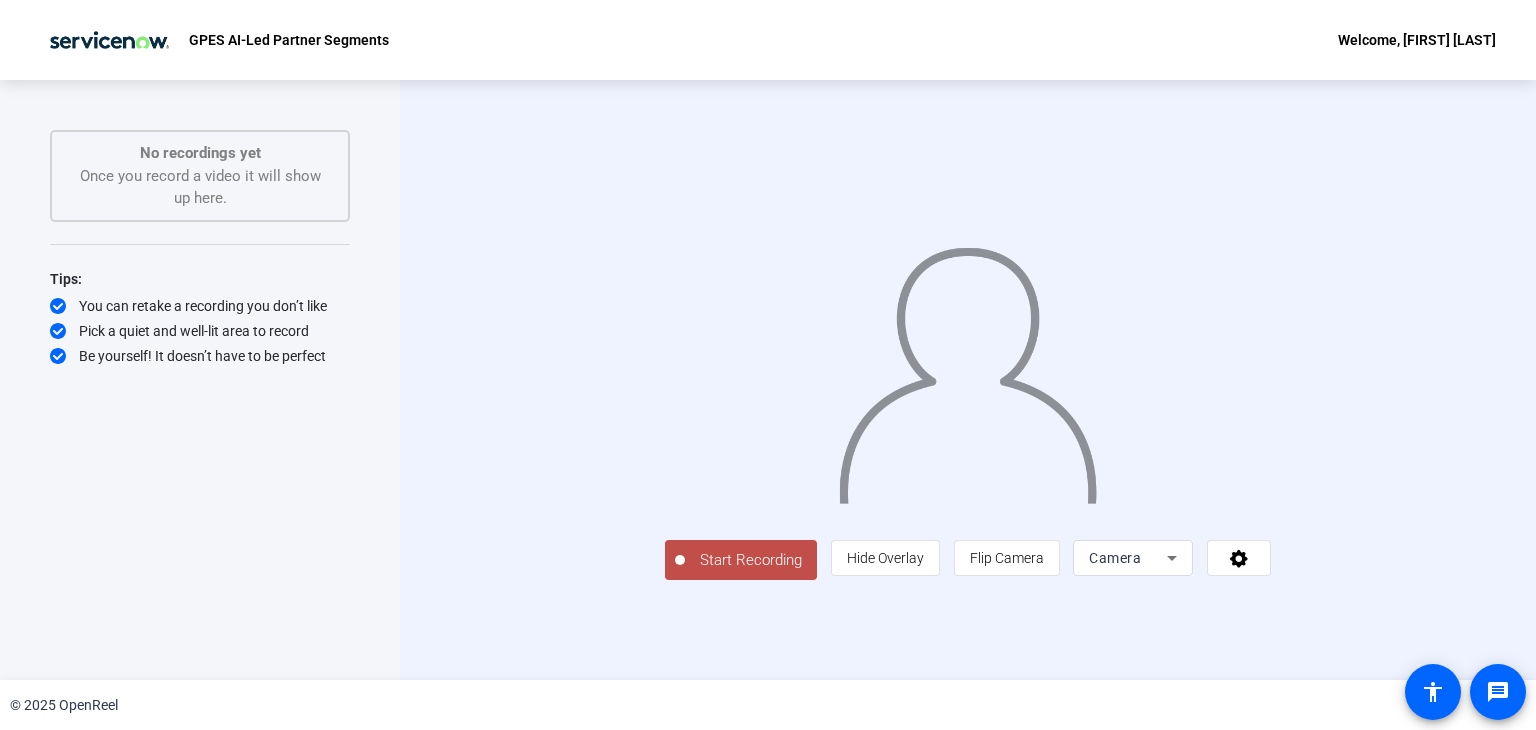 click on "Start Recording  person  Hide Overlay flip Flip Camera Camera" 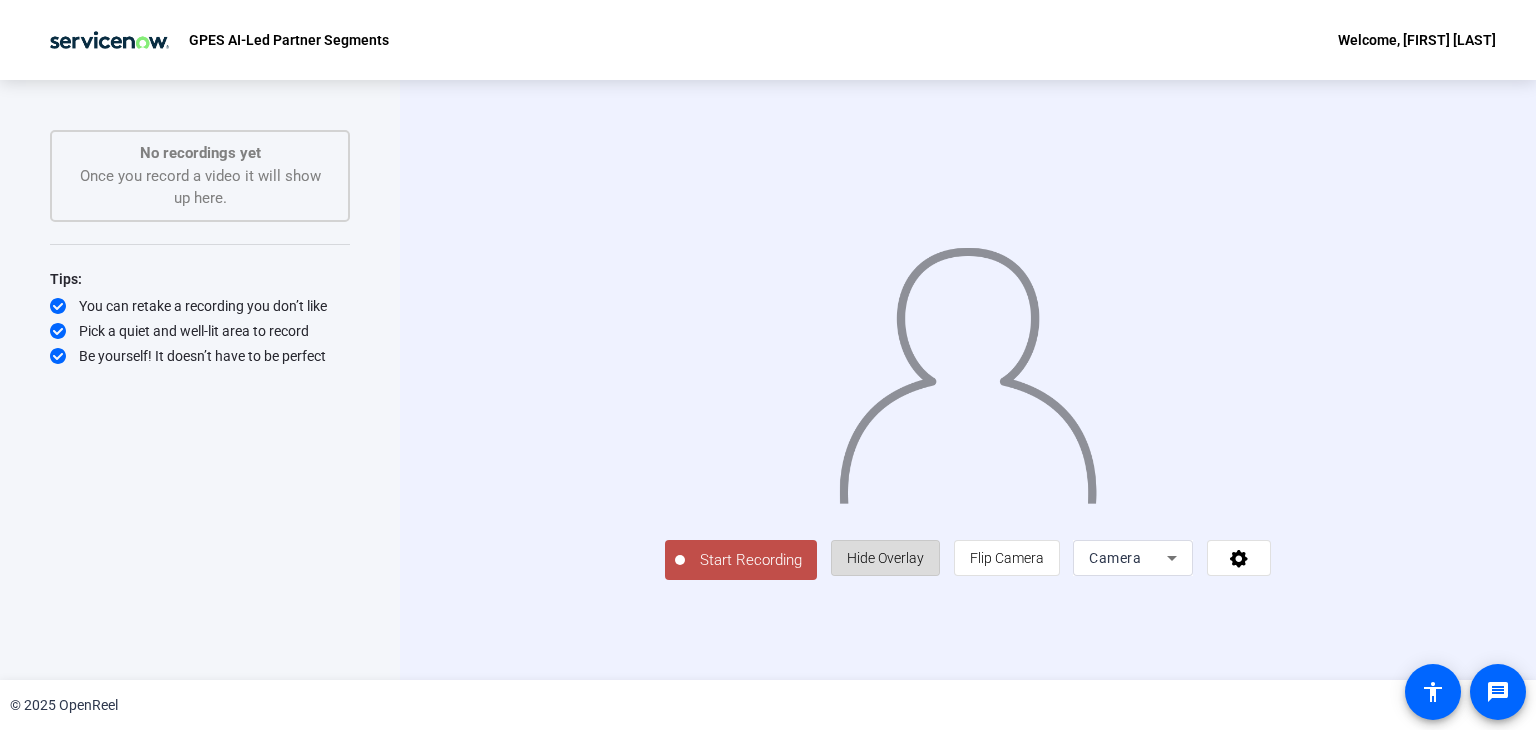 click on "Hide Overlay" 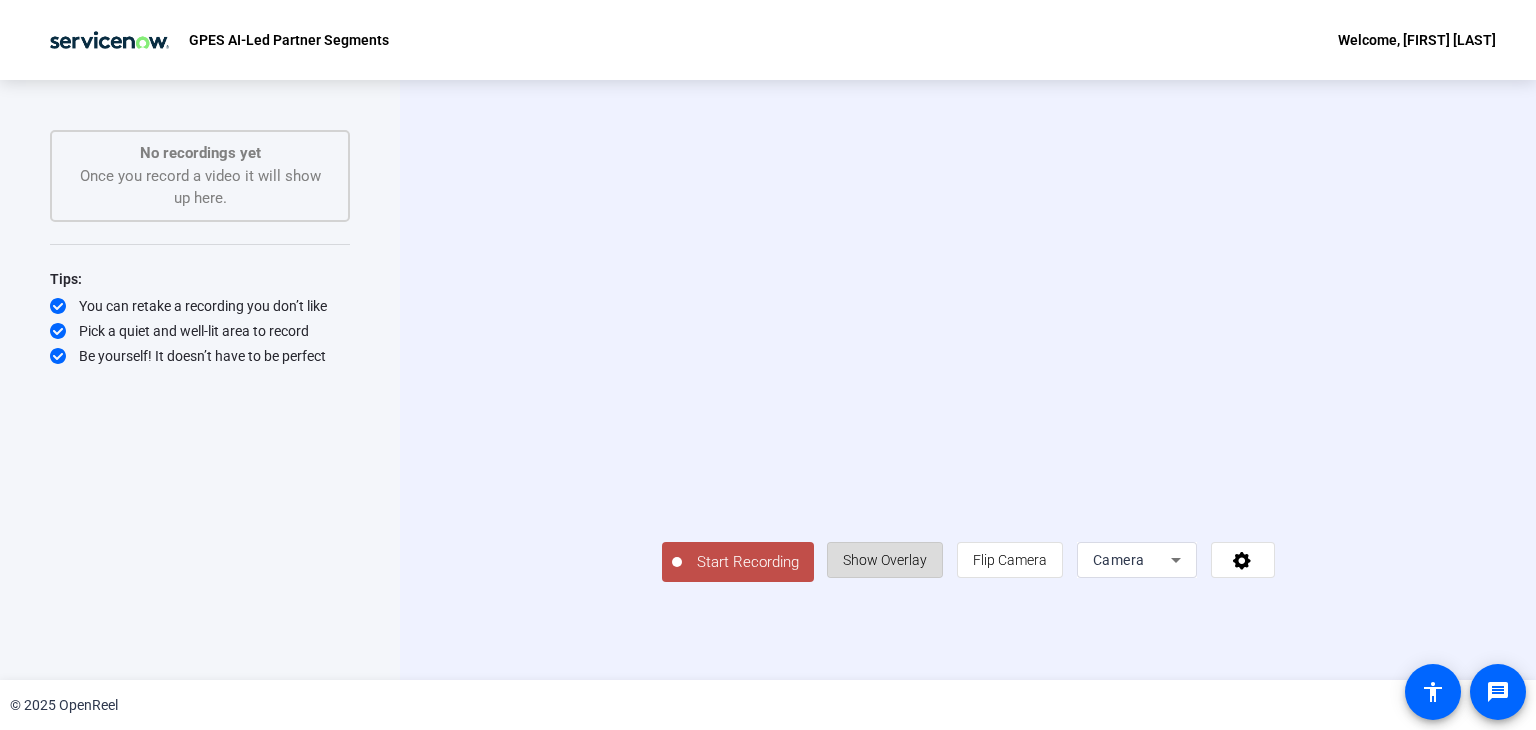 click on "Show Overlay" 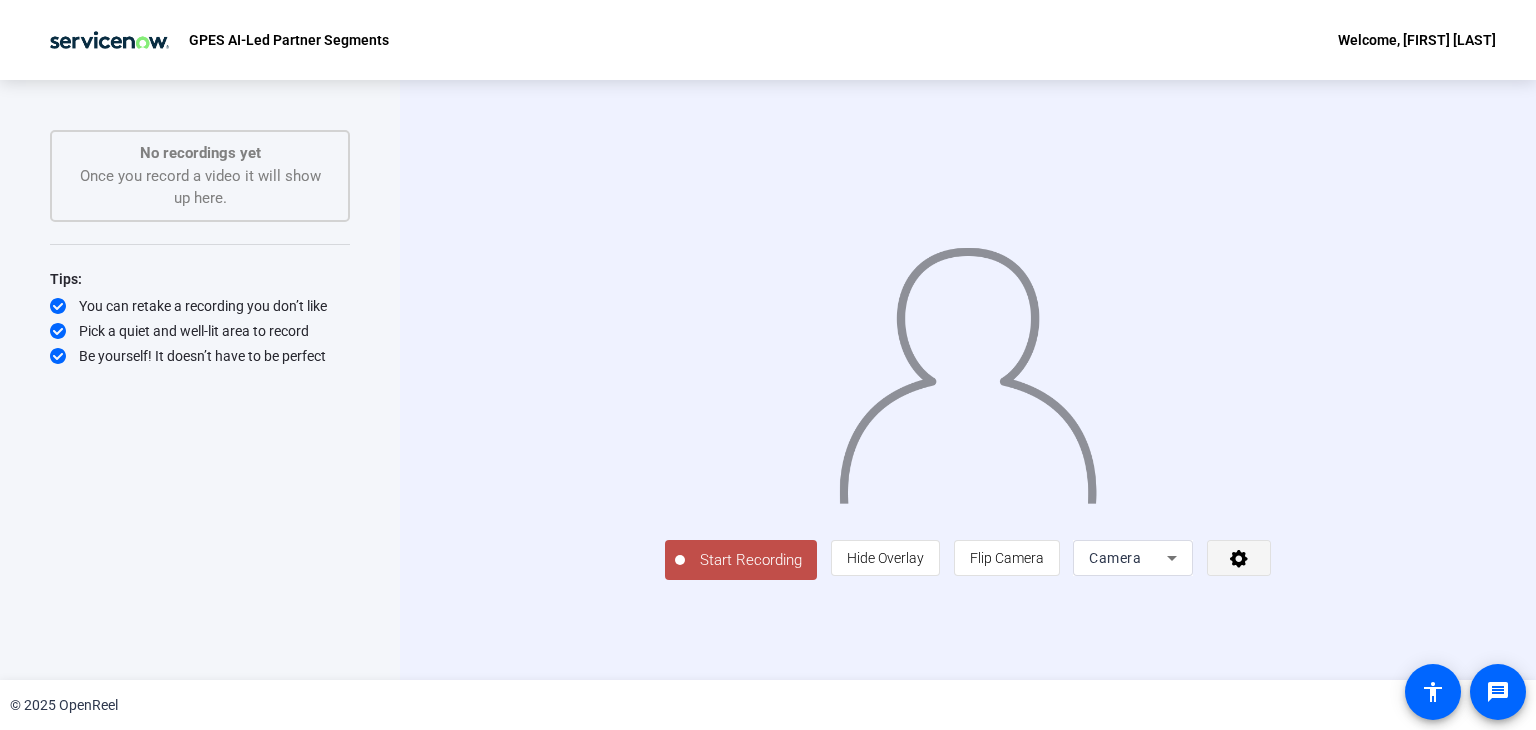 click 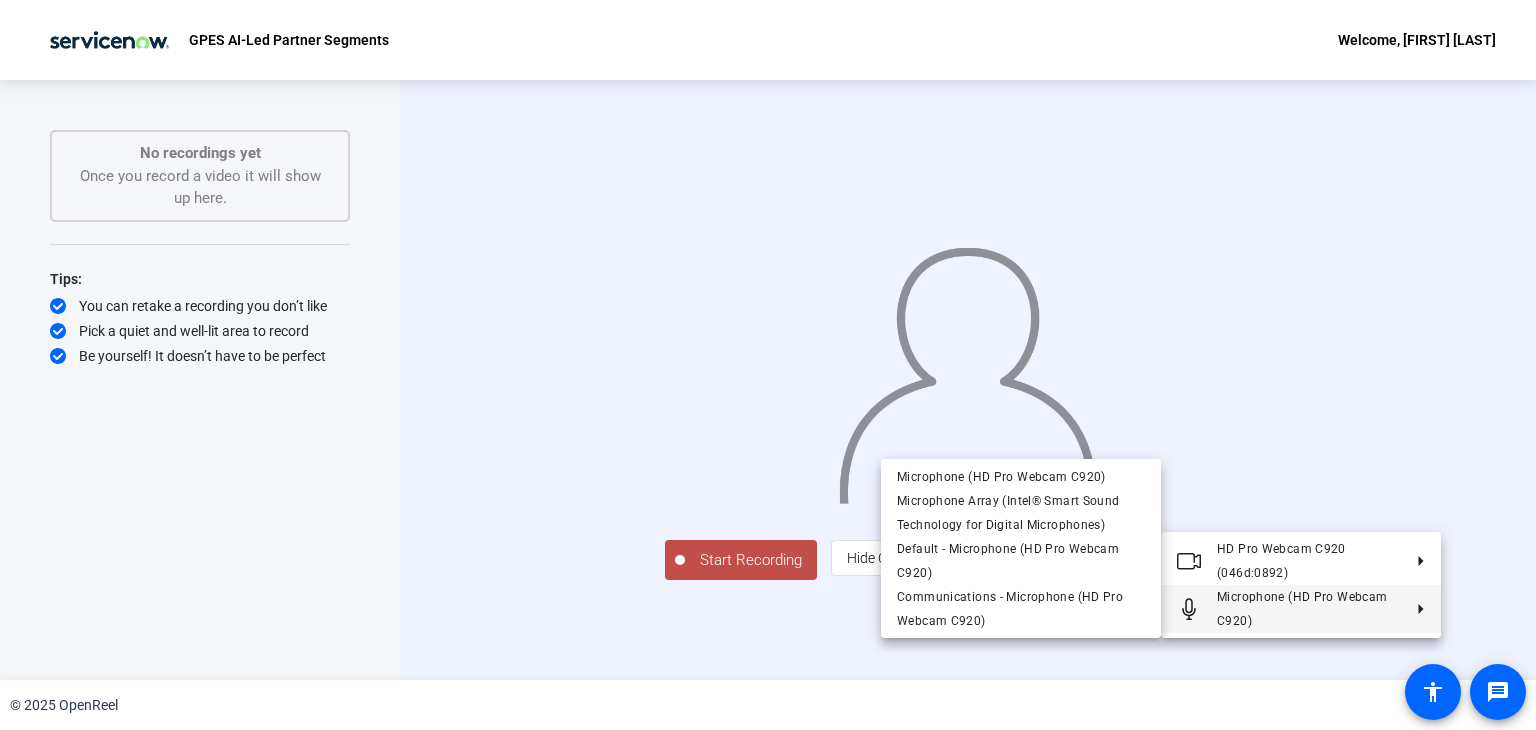 click at bounding box center (768, 365) 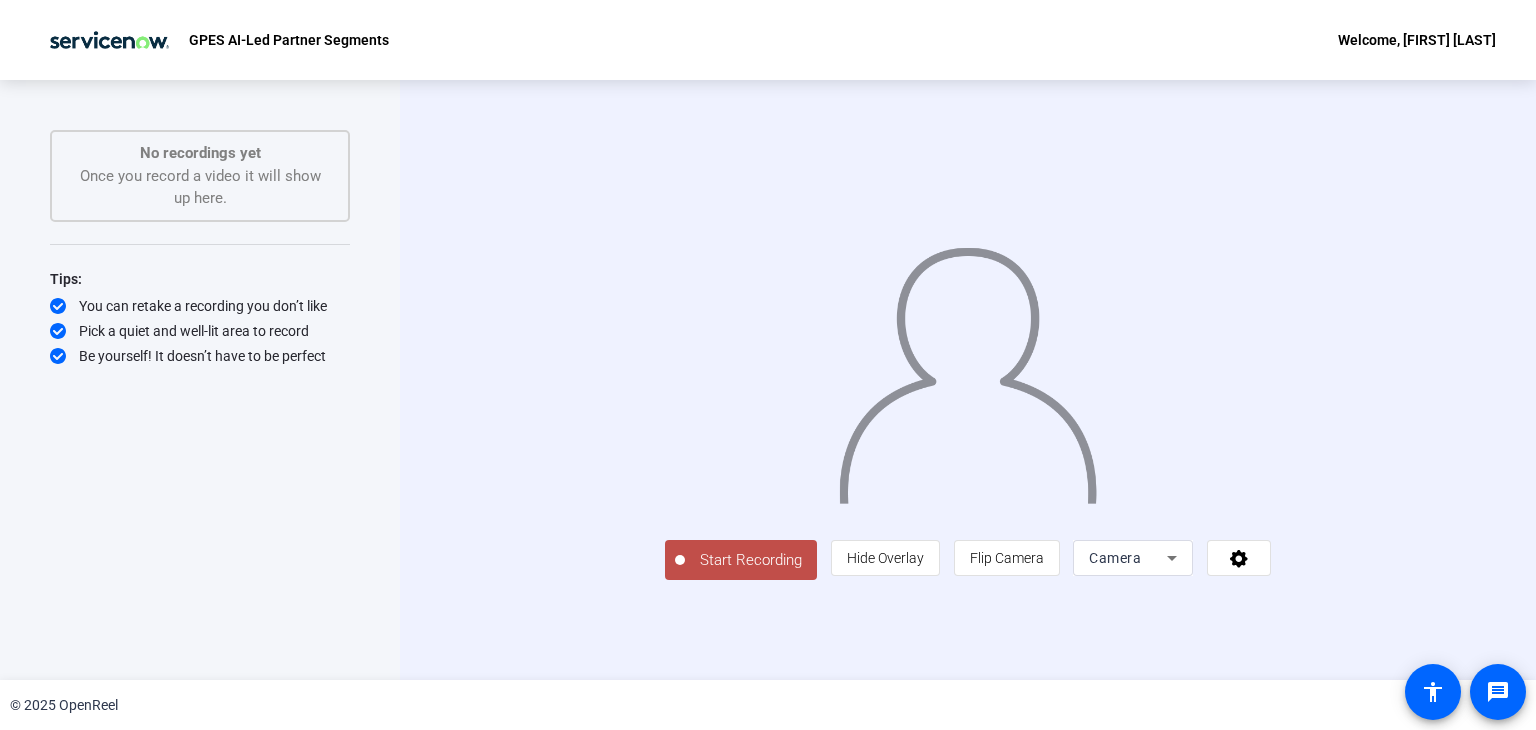 click on "Start Recording  person  Hide Overlay flip Flip Camera Camera" 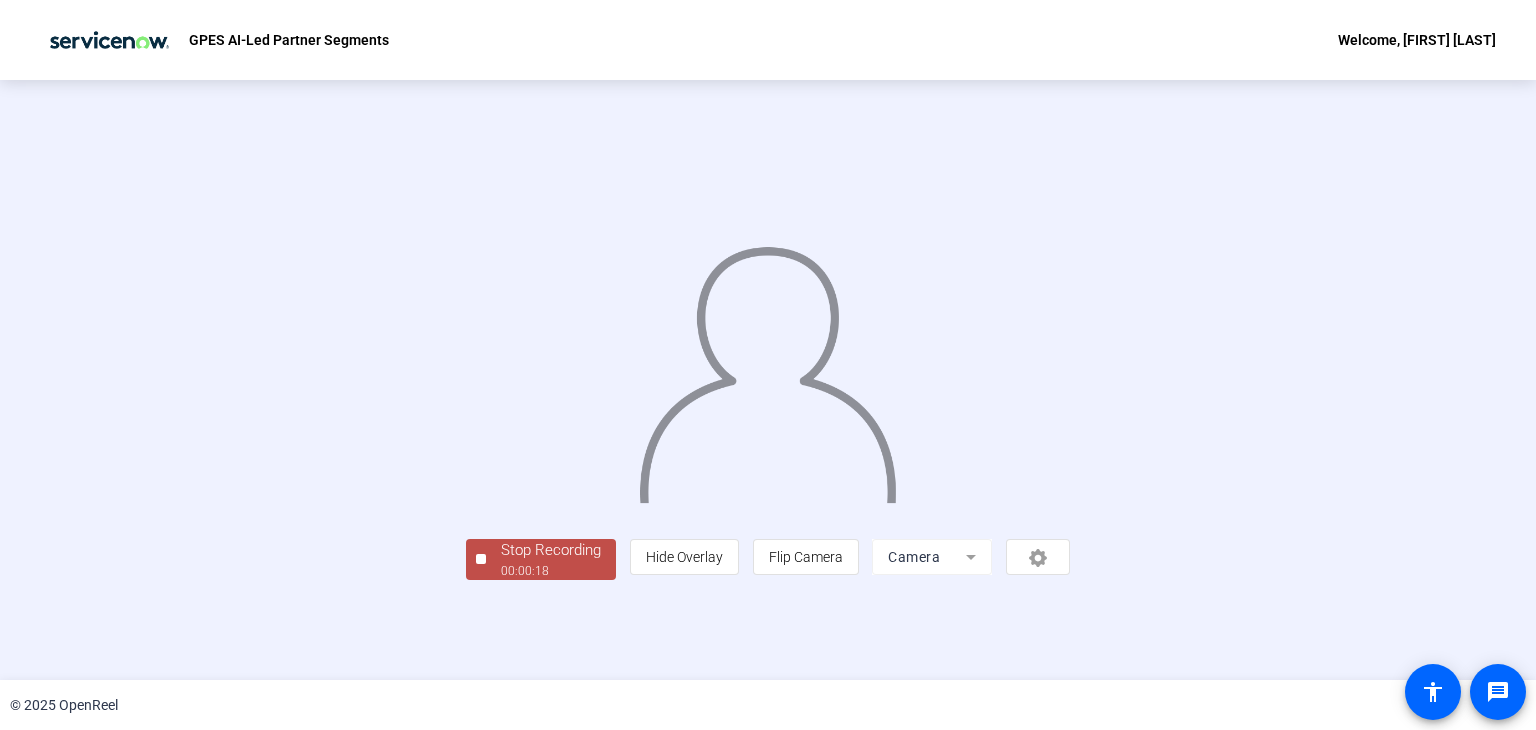 click 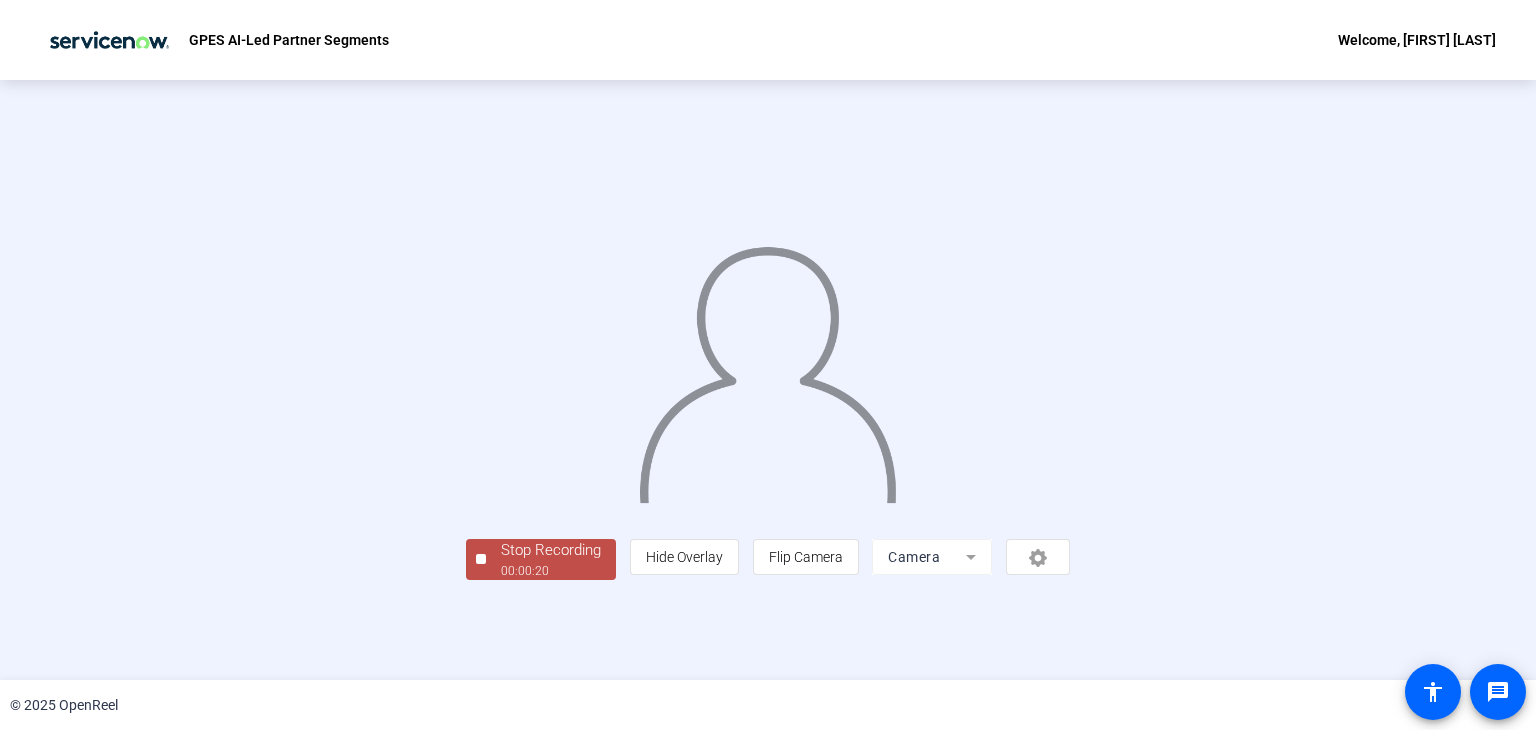 scroll, scrollTop: 60, scrollLeft: 0, axis: vertical 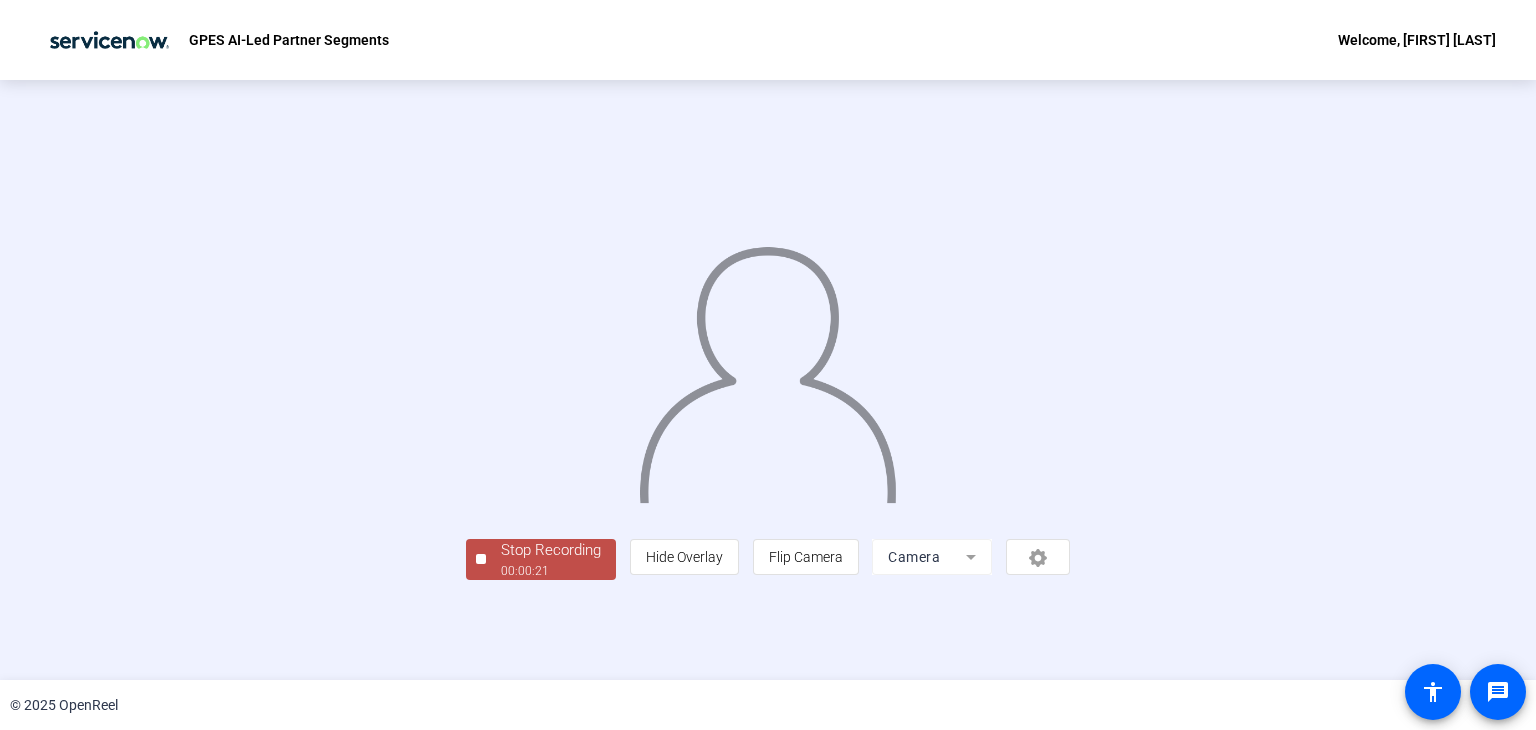 click on "Stop Recording" 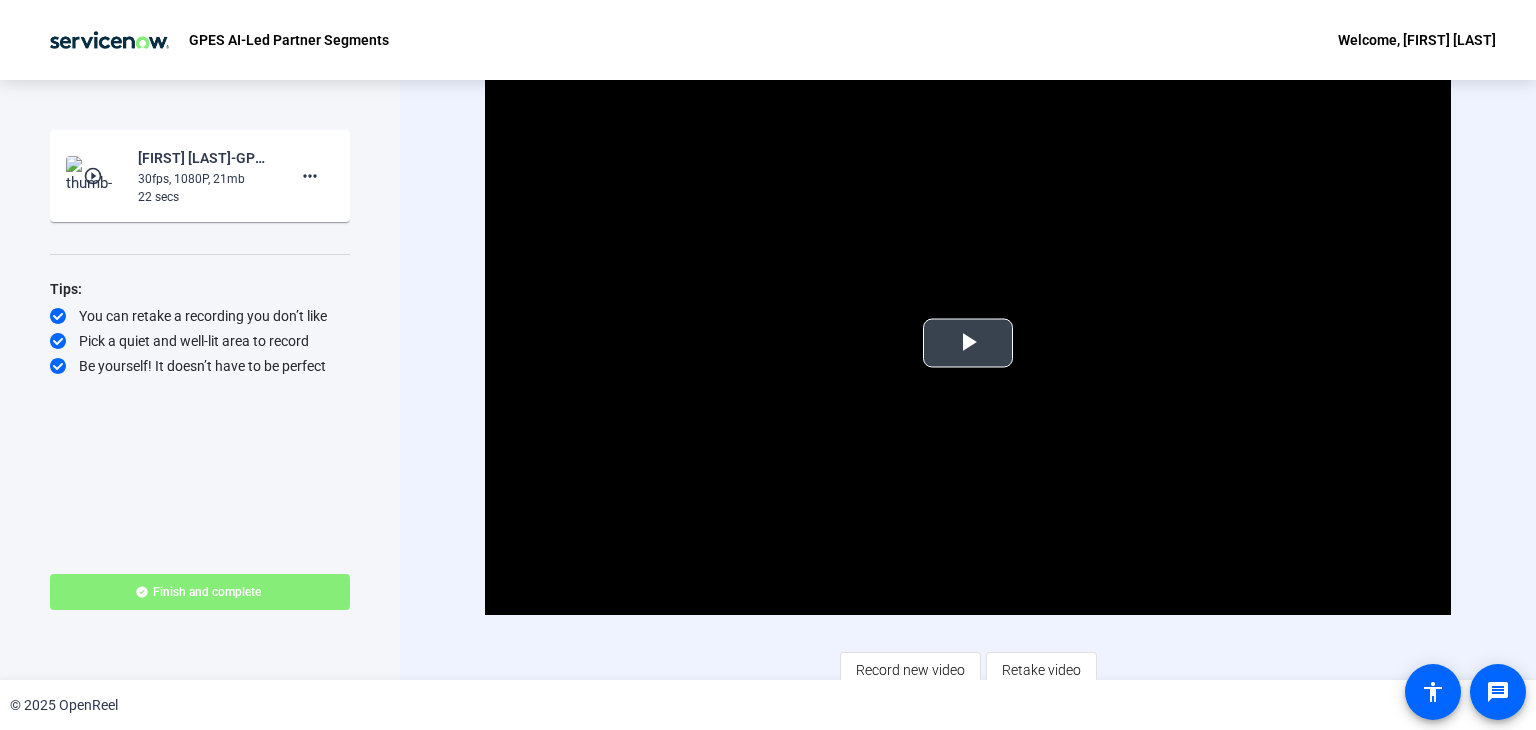 click at bounding box center [968, 343] 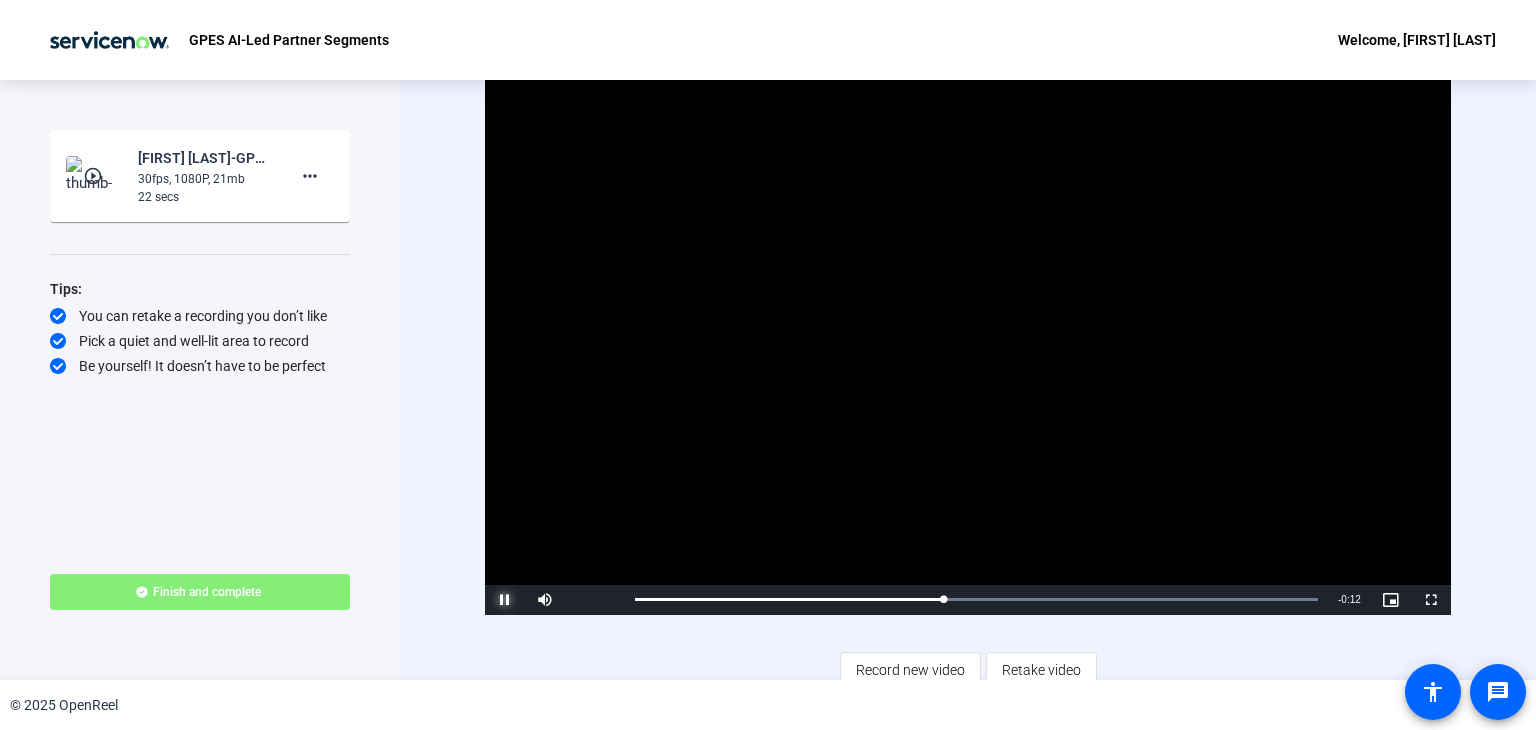 click at bounding box center [505, 600] 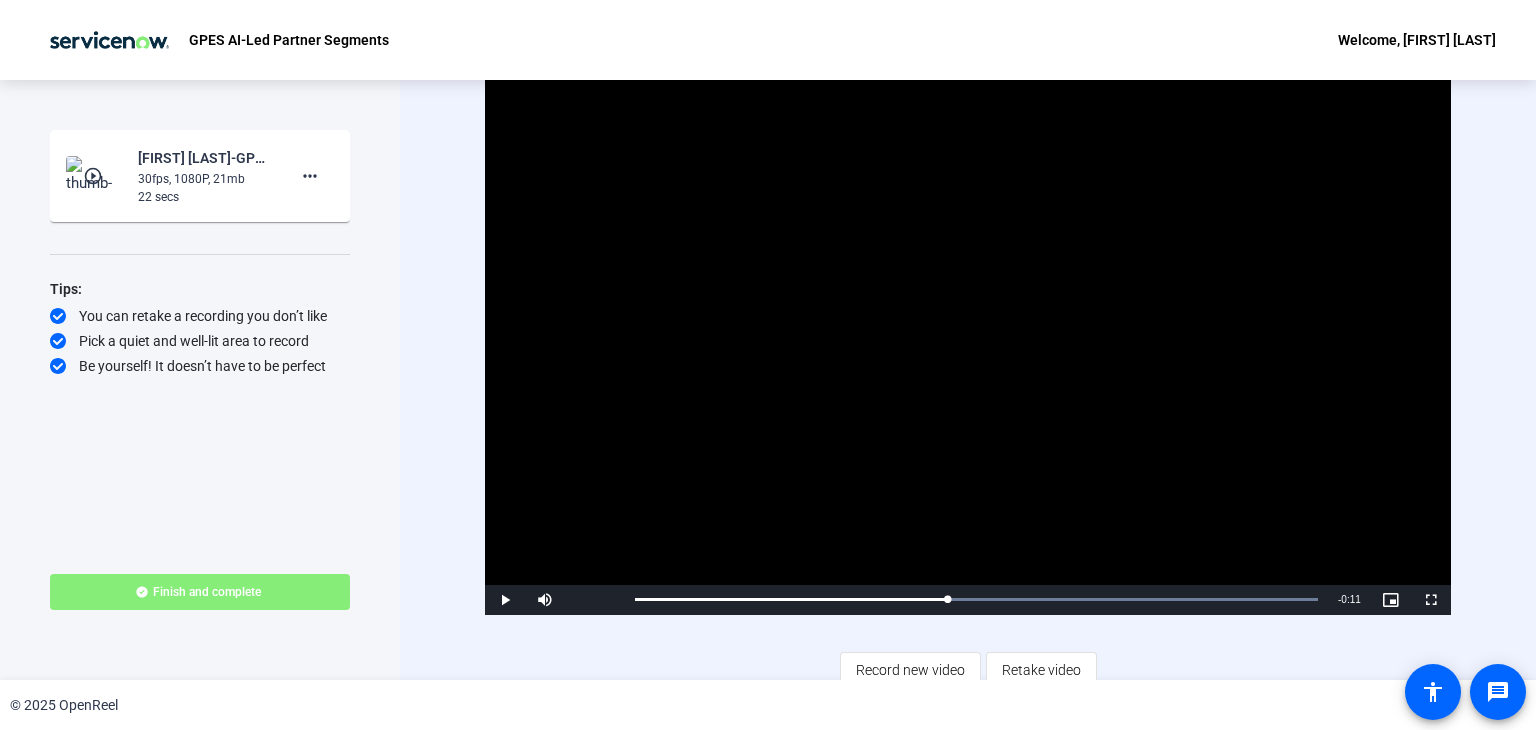 click on "Video Player is loading. Play Video Play Mute Current Time  0:10 / Duration  0:21 Loaded :  100.00% 0:13 0:10 Stream Type  LIVE Seek to live, currently behind live LIVE Remaining Time  - 0:11   1x Playback Rate Chapters Chapters Descriptions descriptions off , selected Captions captions settings , opens captions settings dialog captions off , selected Audio Track Picture-in-Picture Fullscreen This is a modal window. Beginning of dialog window. Escape will cancel and close the window. Text Color White Black Red Green Blue Yellow Magenta Cyan Transparency Opaque Semi-Transparent Background Color Black White Red Green Blue Yellow Magenta Cyan Transparency Opaque Semi-Transparent Transparent Window Color Black White Red Green Blue Yellow Magenta Cyan Transparency Transparent Semi-Transparent Opaque Font Size 50% 75% 100% 125% 150% 175% 200% 300% 400% Text Edge Style None Raised Depressed Uniform Dropshadow Font Family Proportional Sans-Serif Monospace Sans-Serif Proportional Serif Monospace Serif Casual Done" 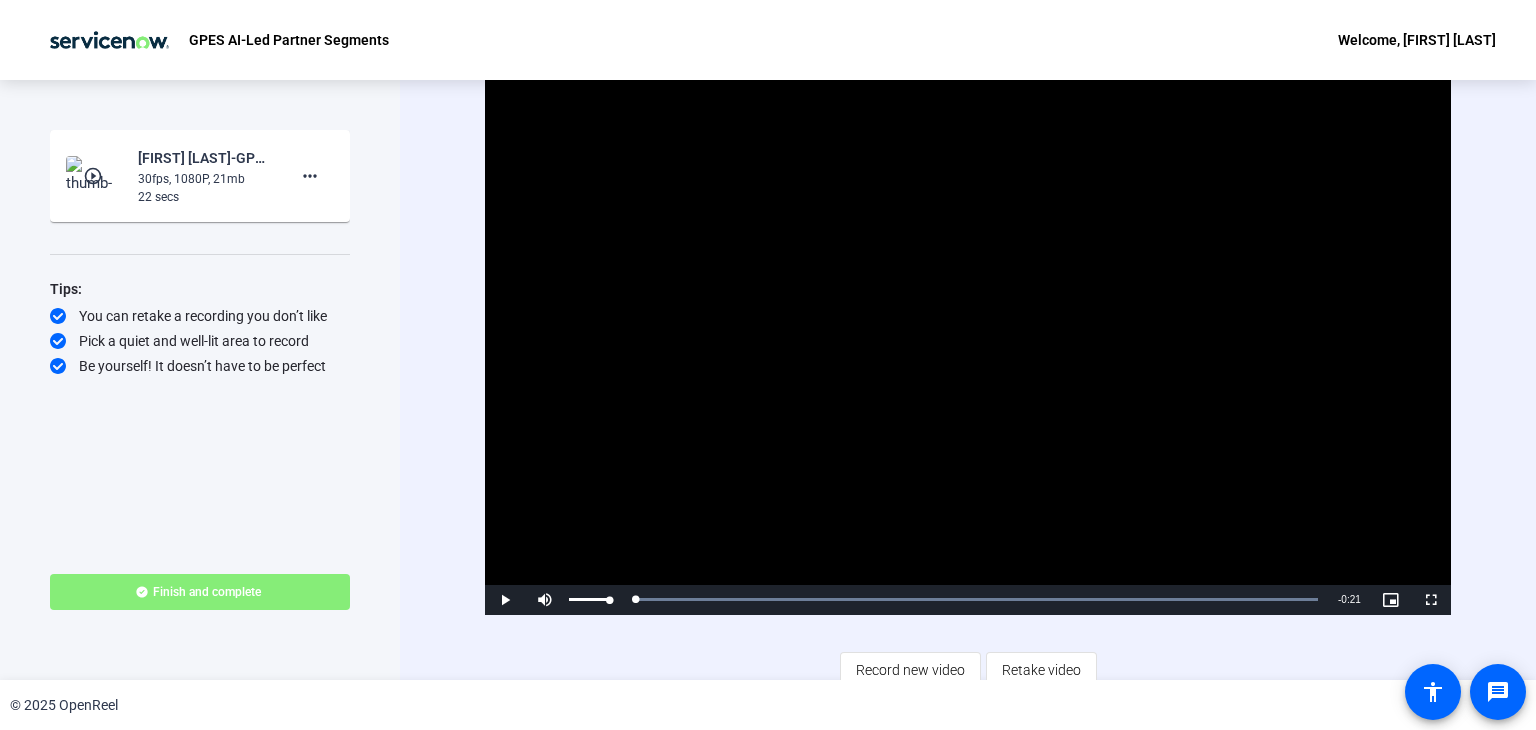 drag, startPoint x: 943, startPoint y: 596, endPoint x: 612, endPoint y: 605, distance: 331.12234 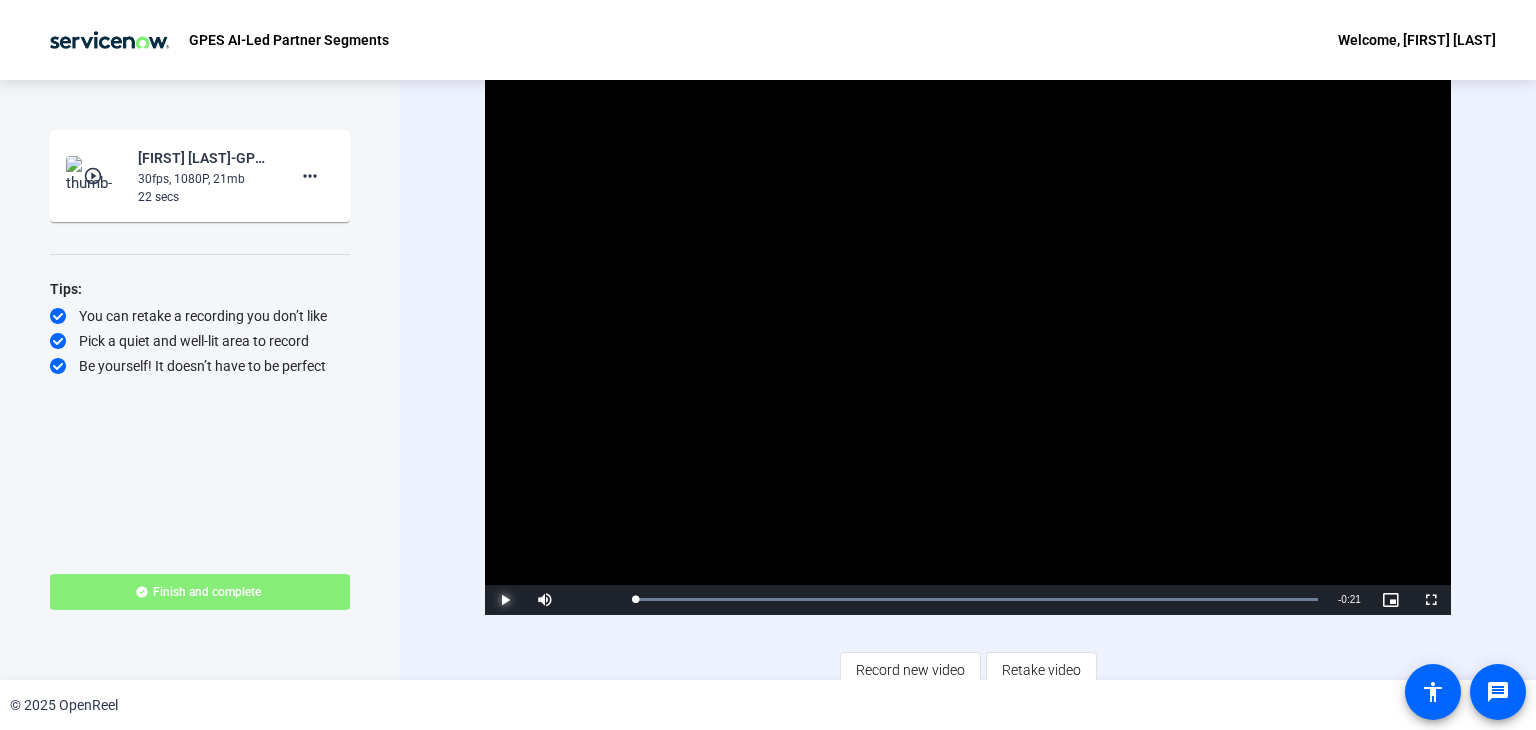 click at bounding box center (505, 600) 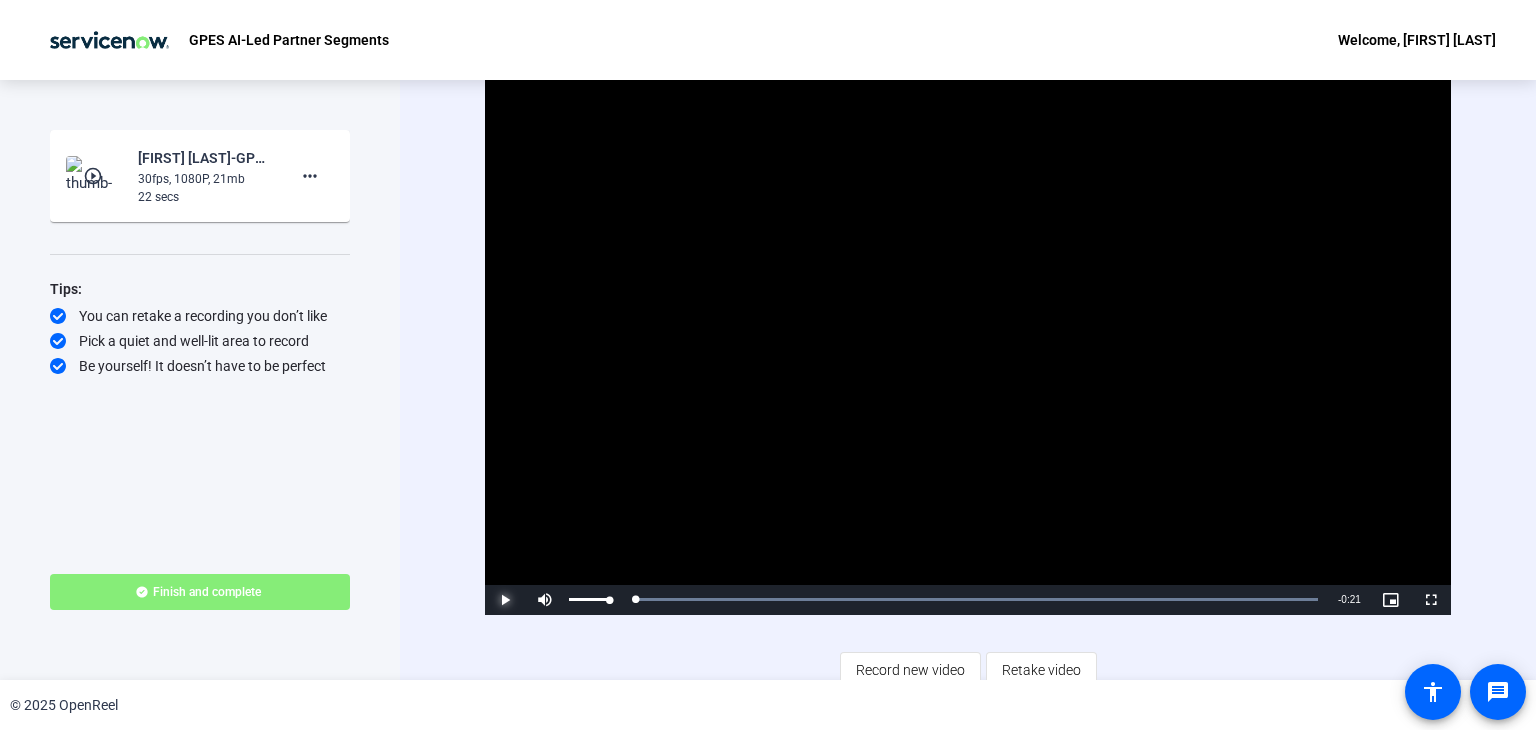 drag, startPoint x: 725, startPoint y: 596, endPoint x: 526, endPoint y: 595, distance: 199.00252 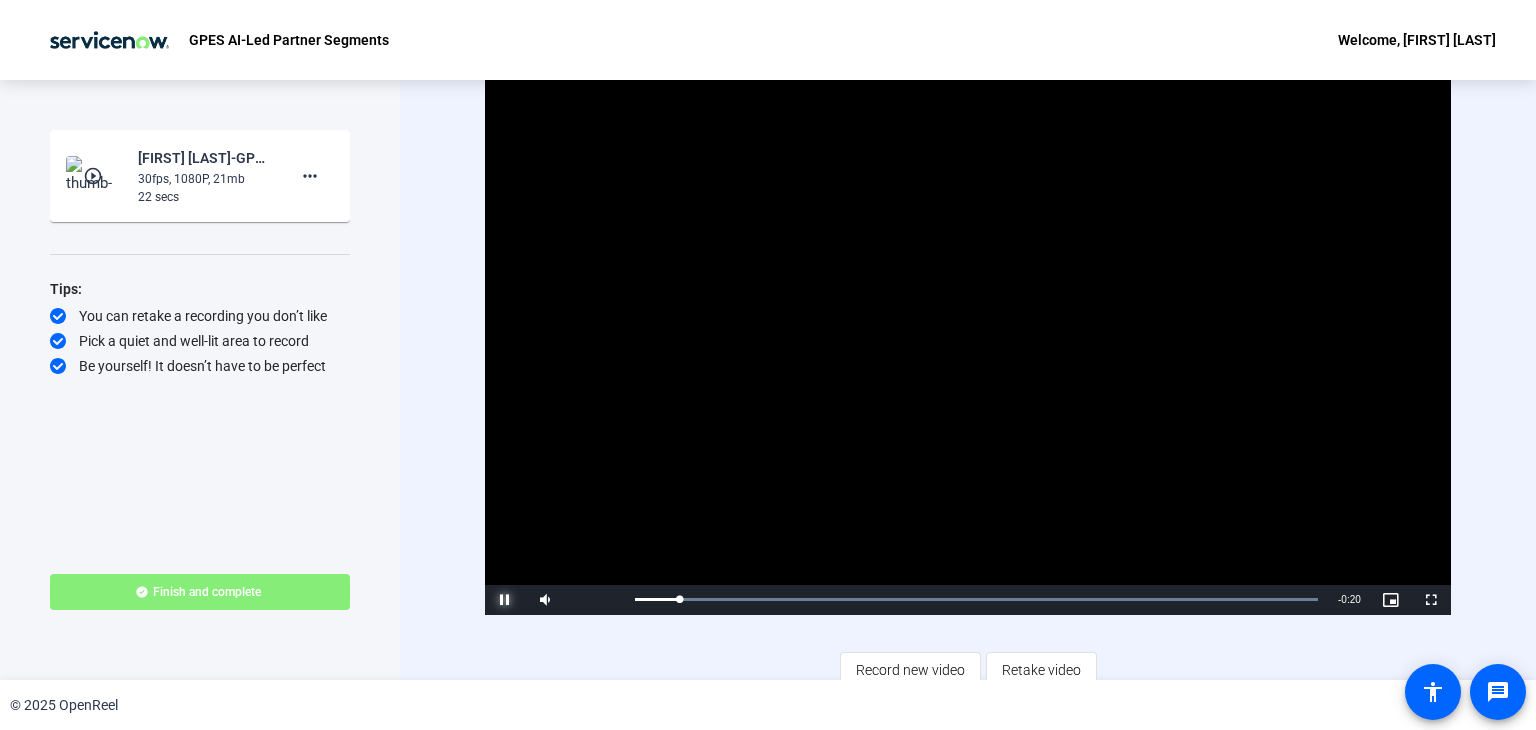 click at bounding box center [505, 600] 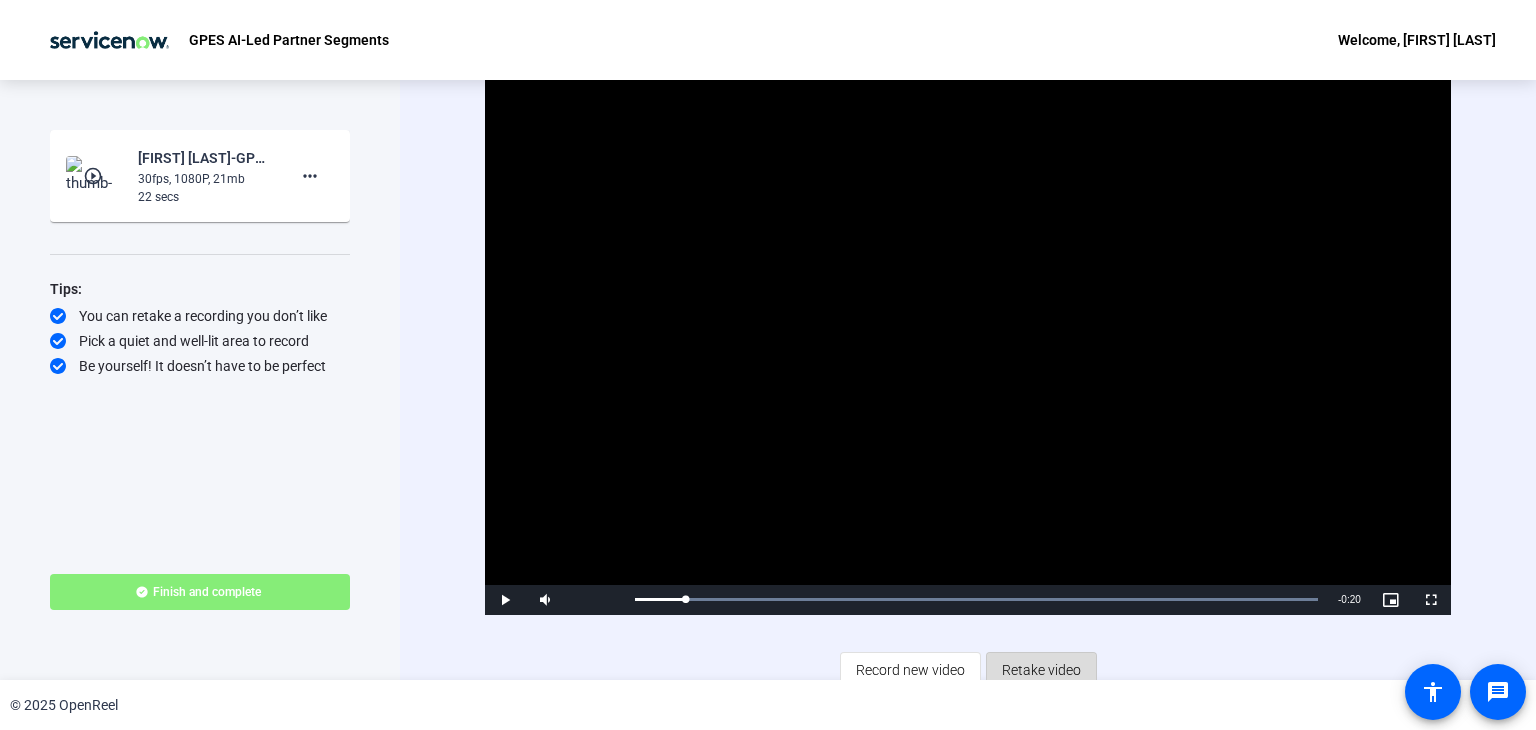 click on "Retake video" 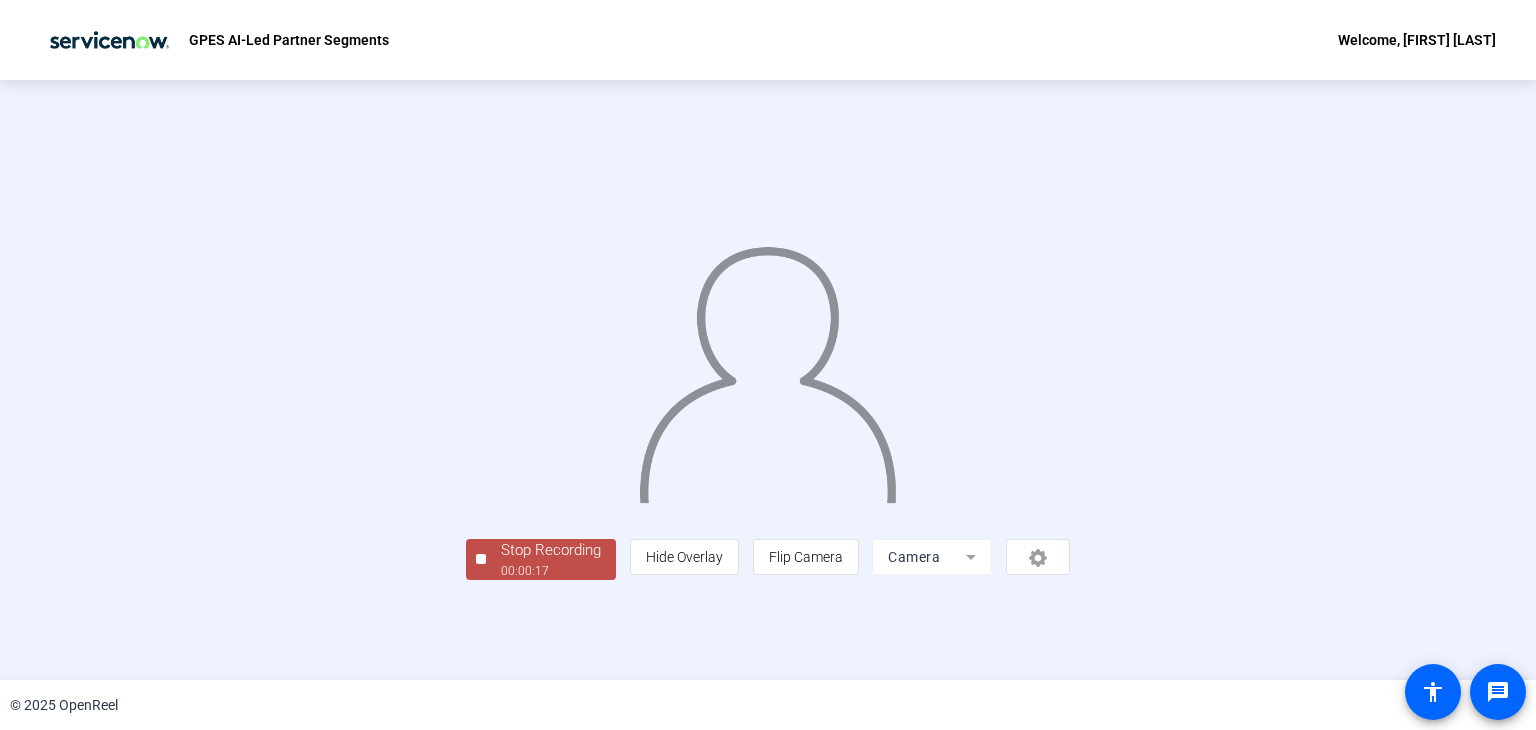 click 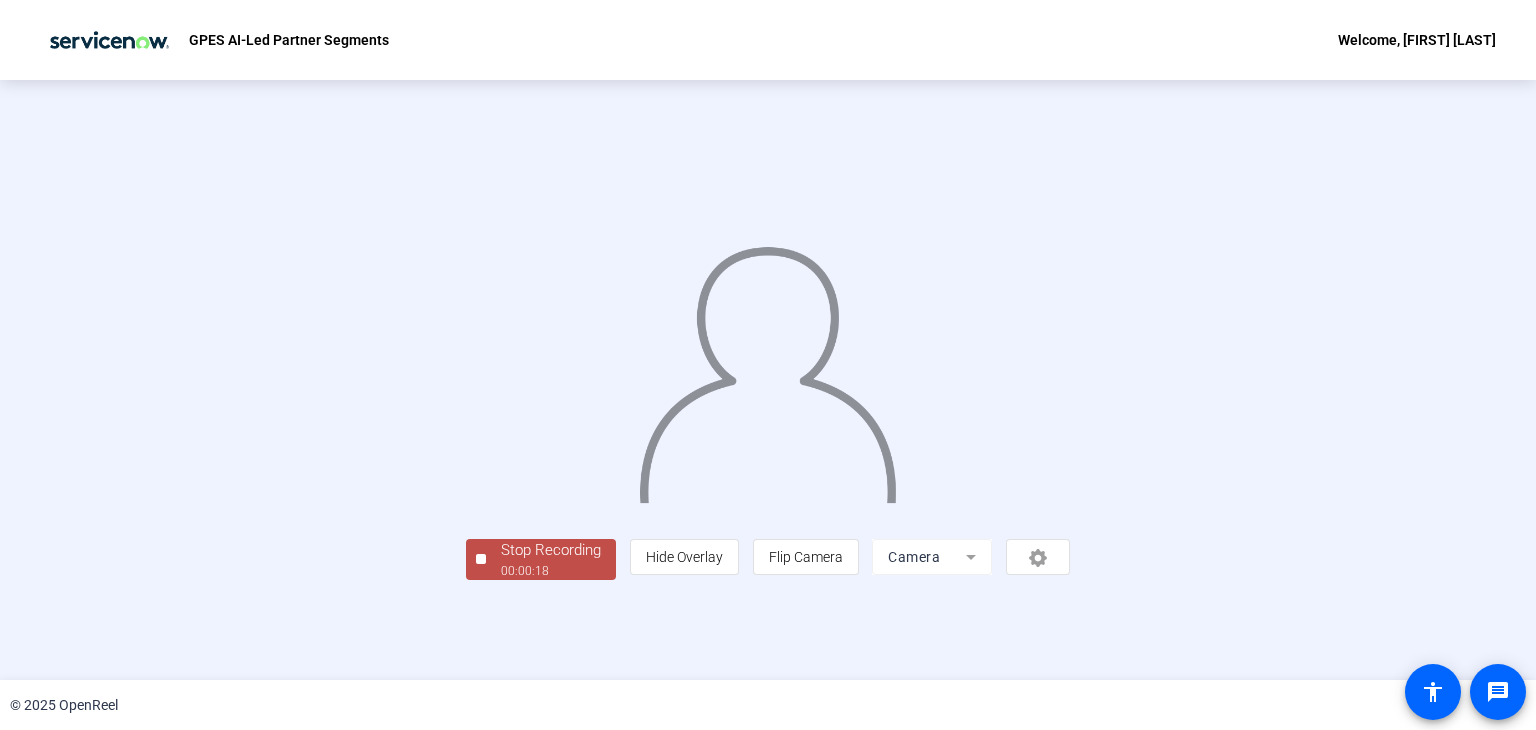 scroll, scrollTop: 60, scrollLeft: 0, axis: vertical 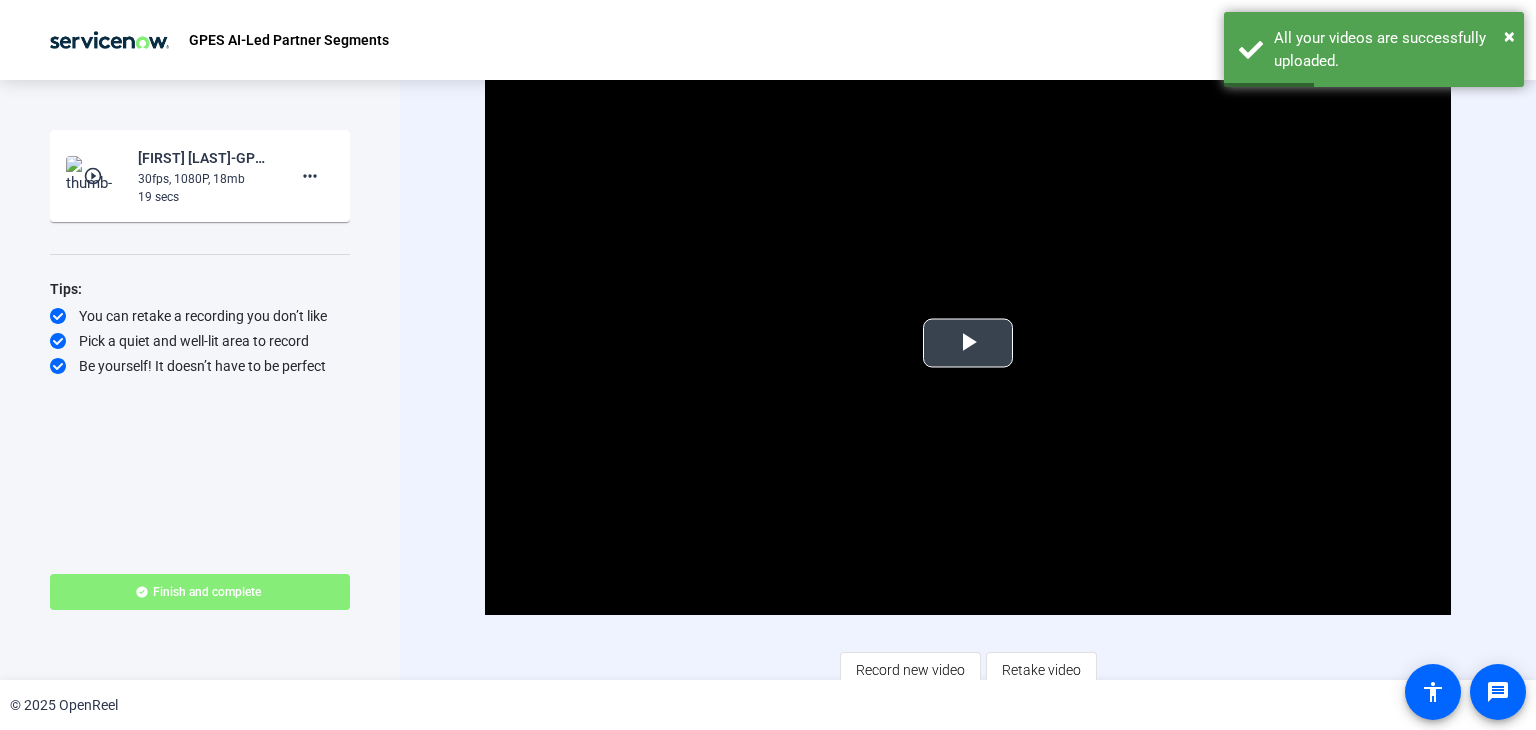 click at bounding box center (968, 343) 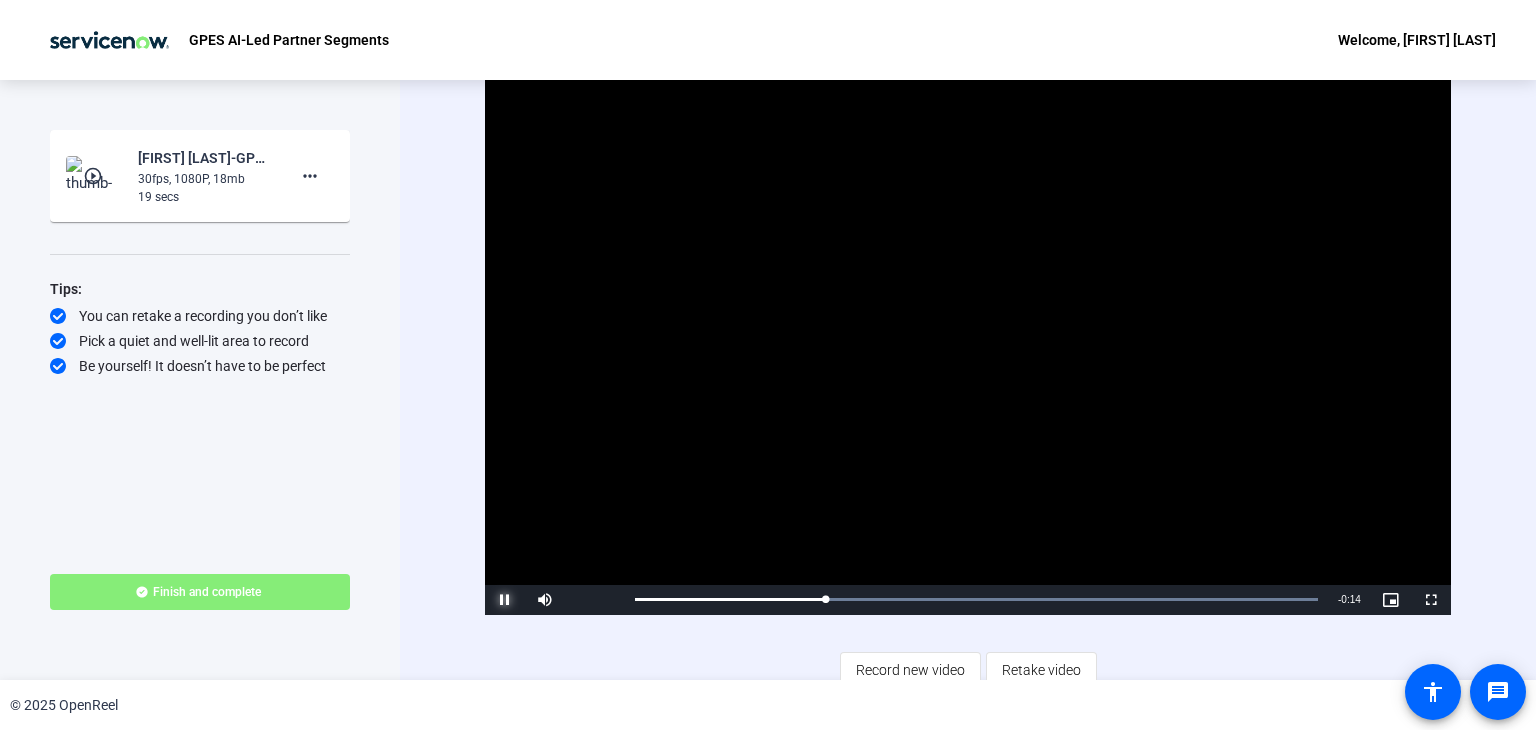 click at bounding box center (505, 600) 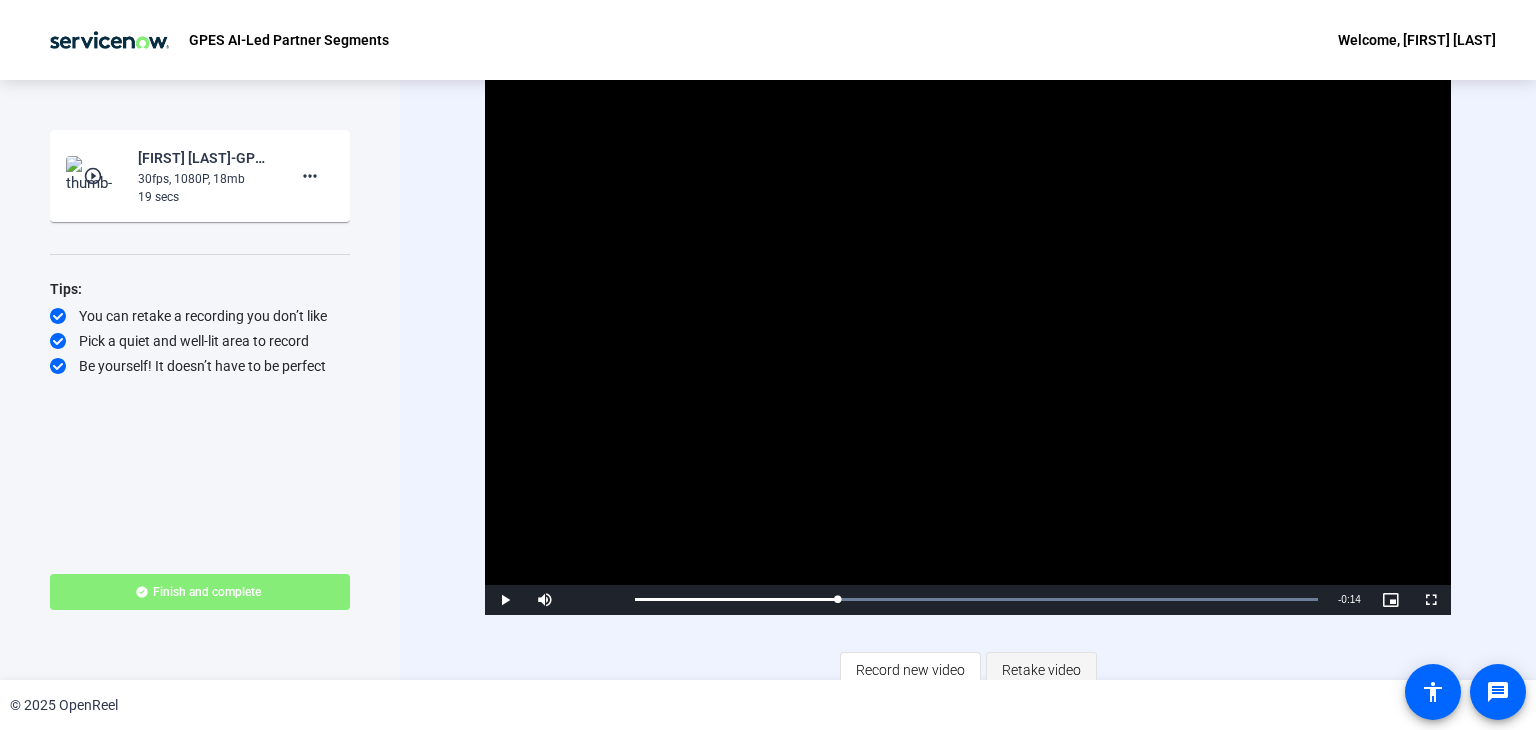 click on "Retake video" 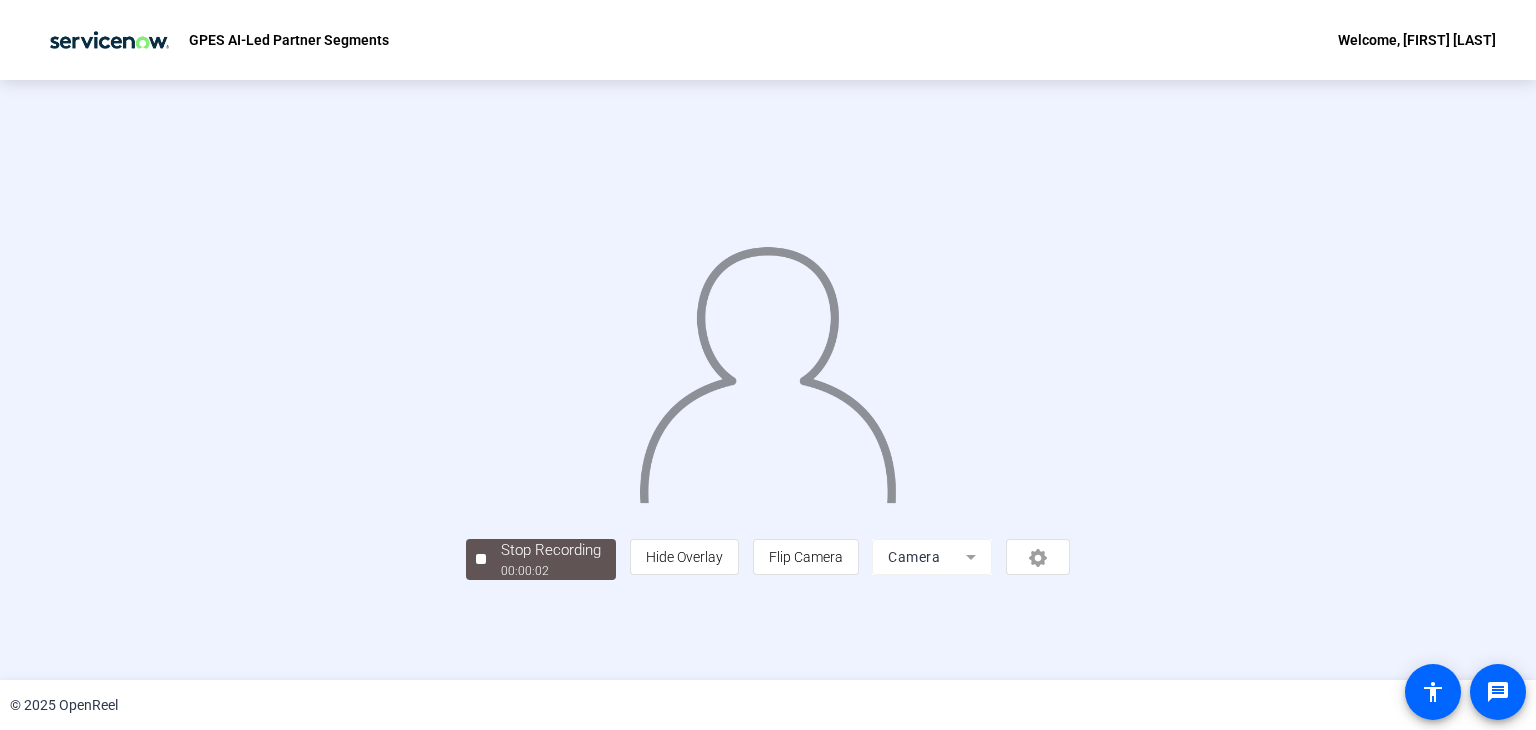 scroll, scrollTop: 60, scrollLeft: 0, axis: vertical 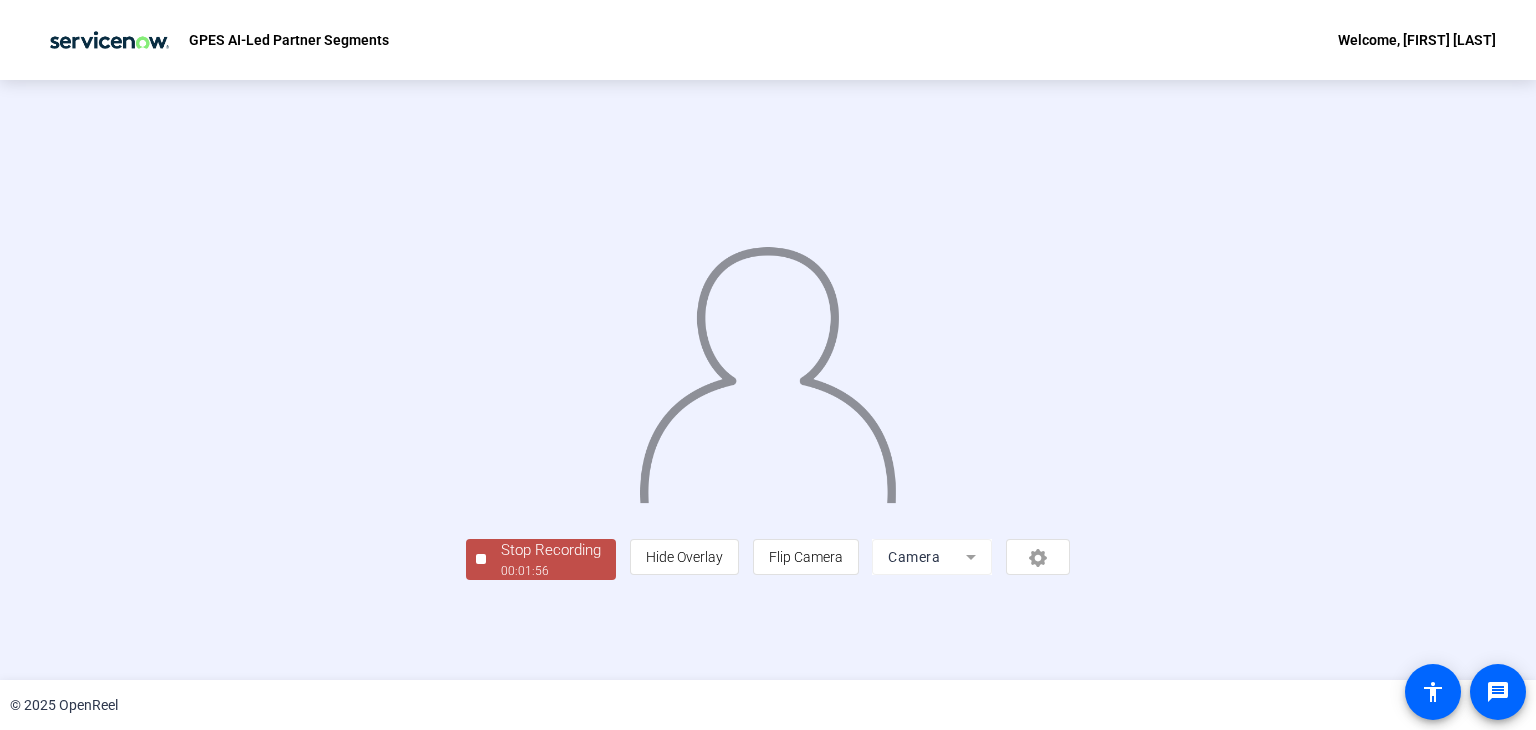 click on "Stop Recording" 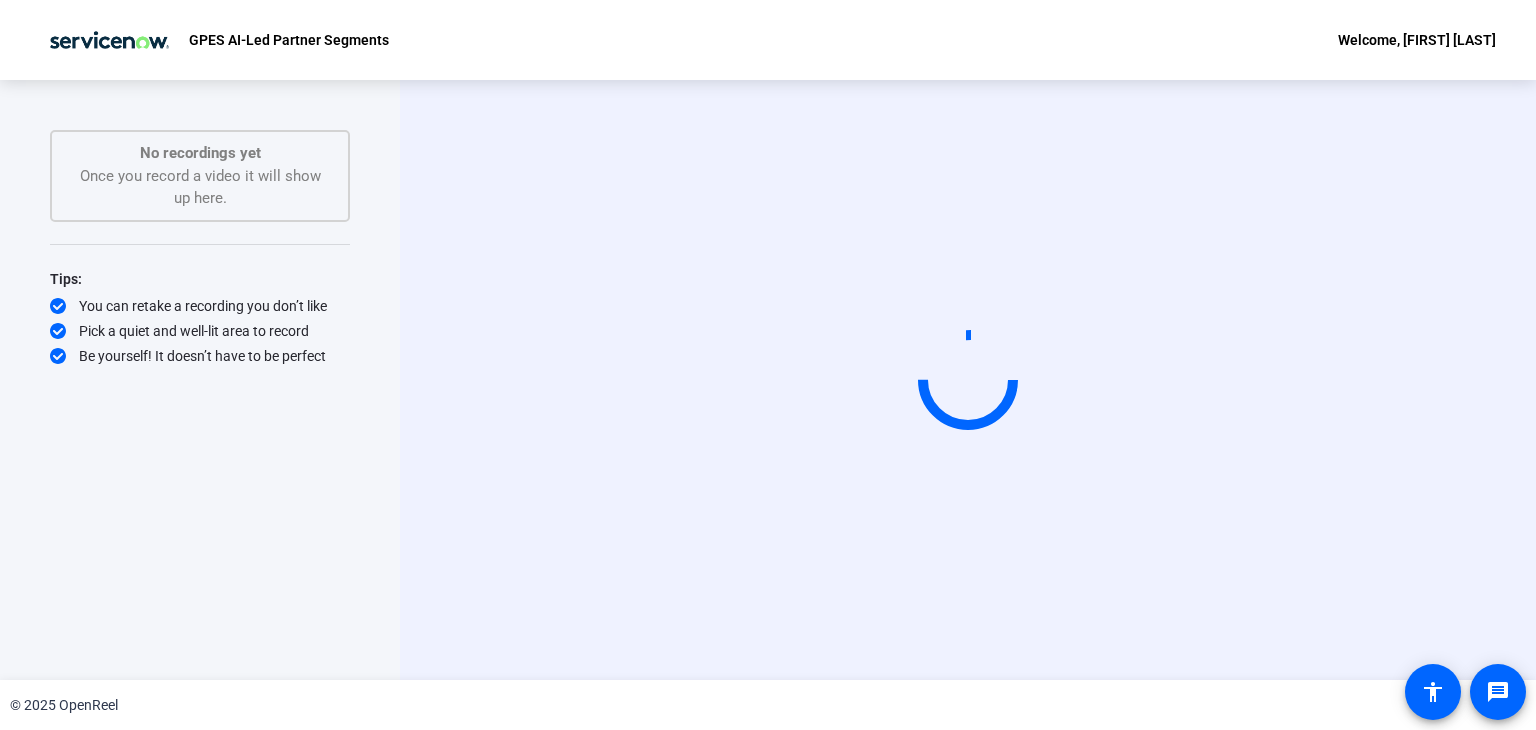 scroll, scrollTop: 0, scrollLeft: 0, axis: both 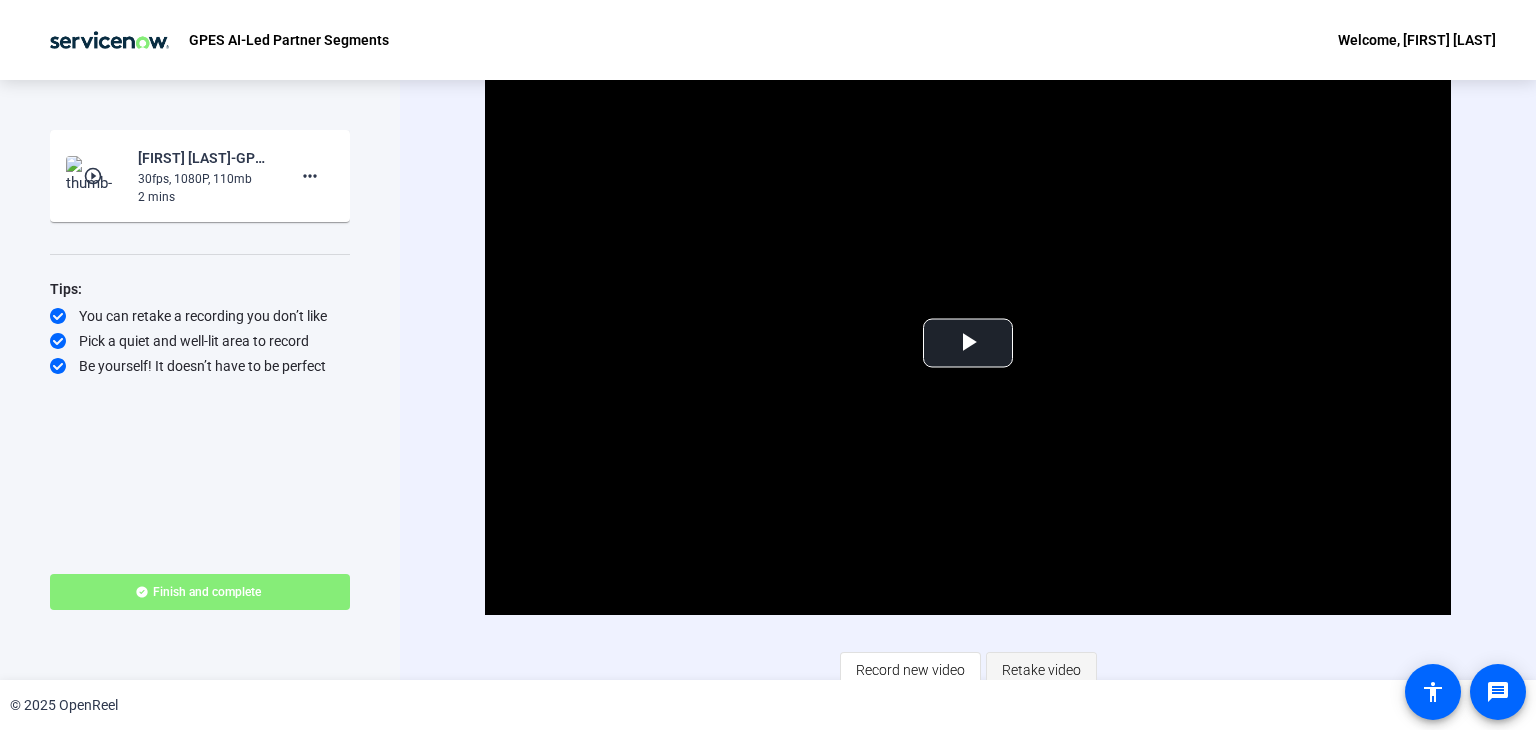 click on "Retake video" 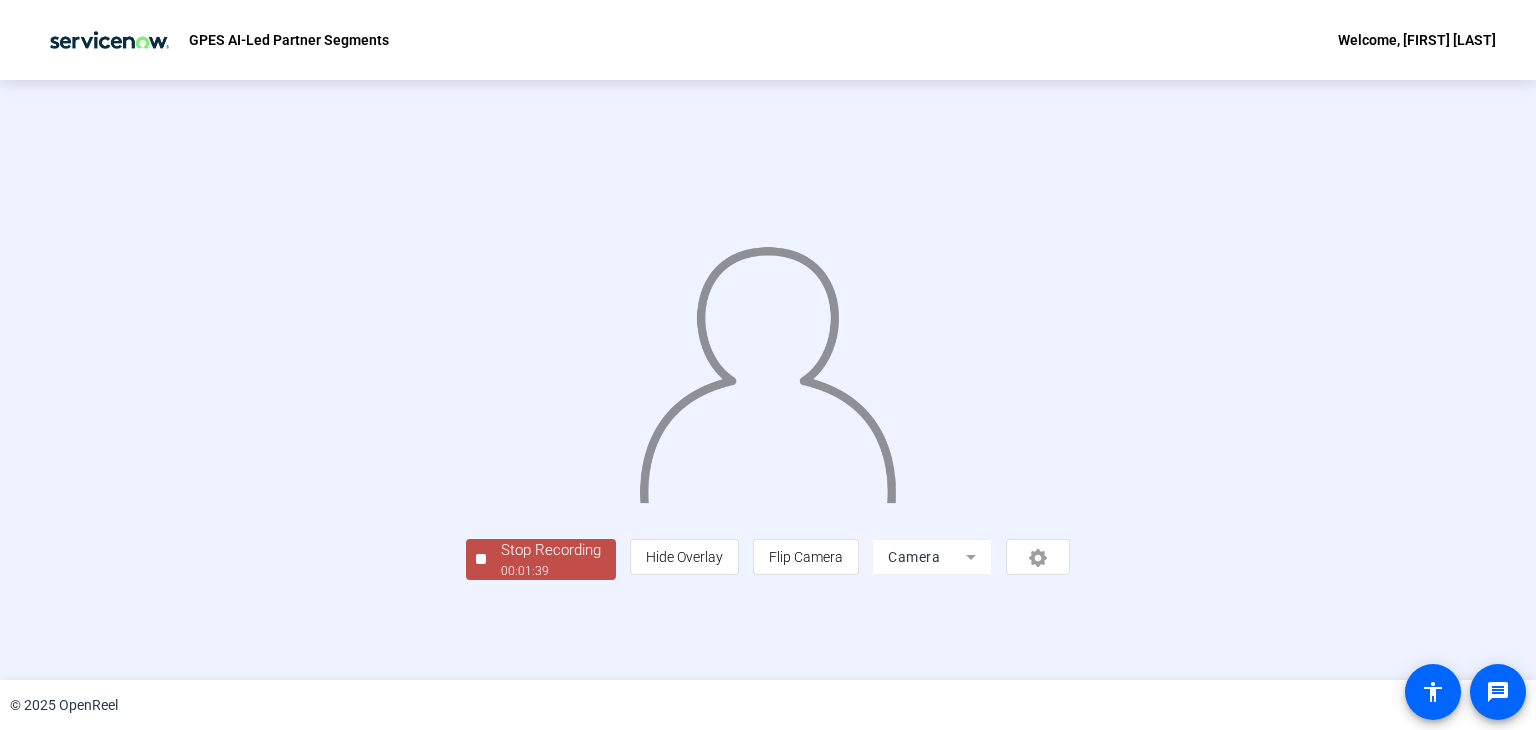 scroll, scrollTop: 60, scrollLeft: 0, axis: vertical 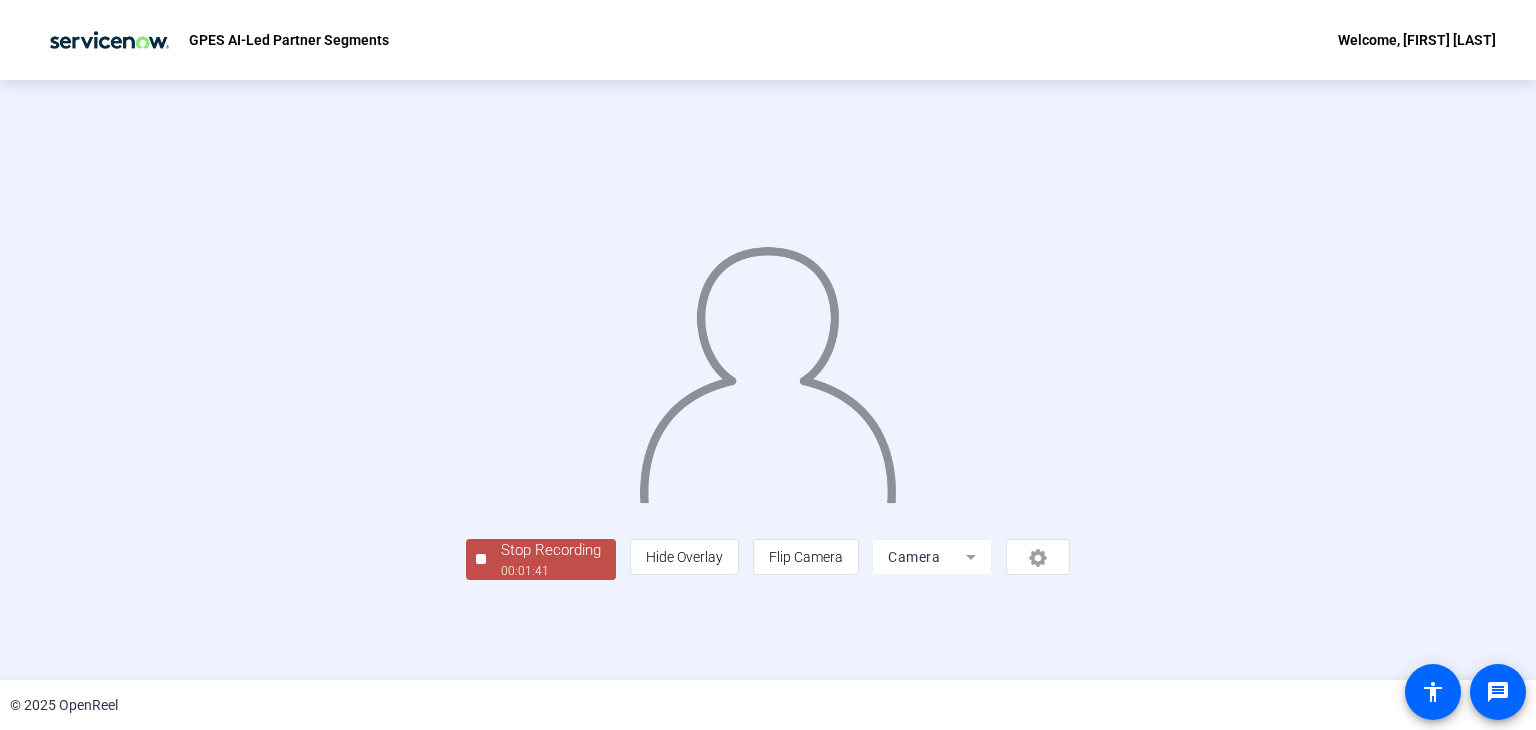 click on "Stop Recording" 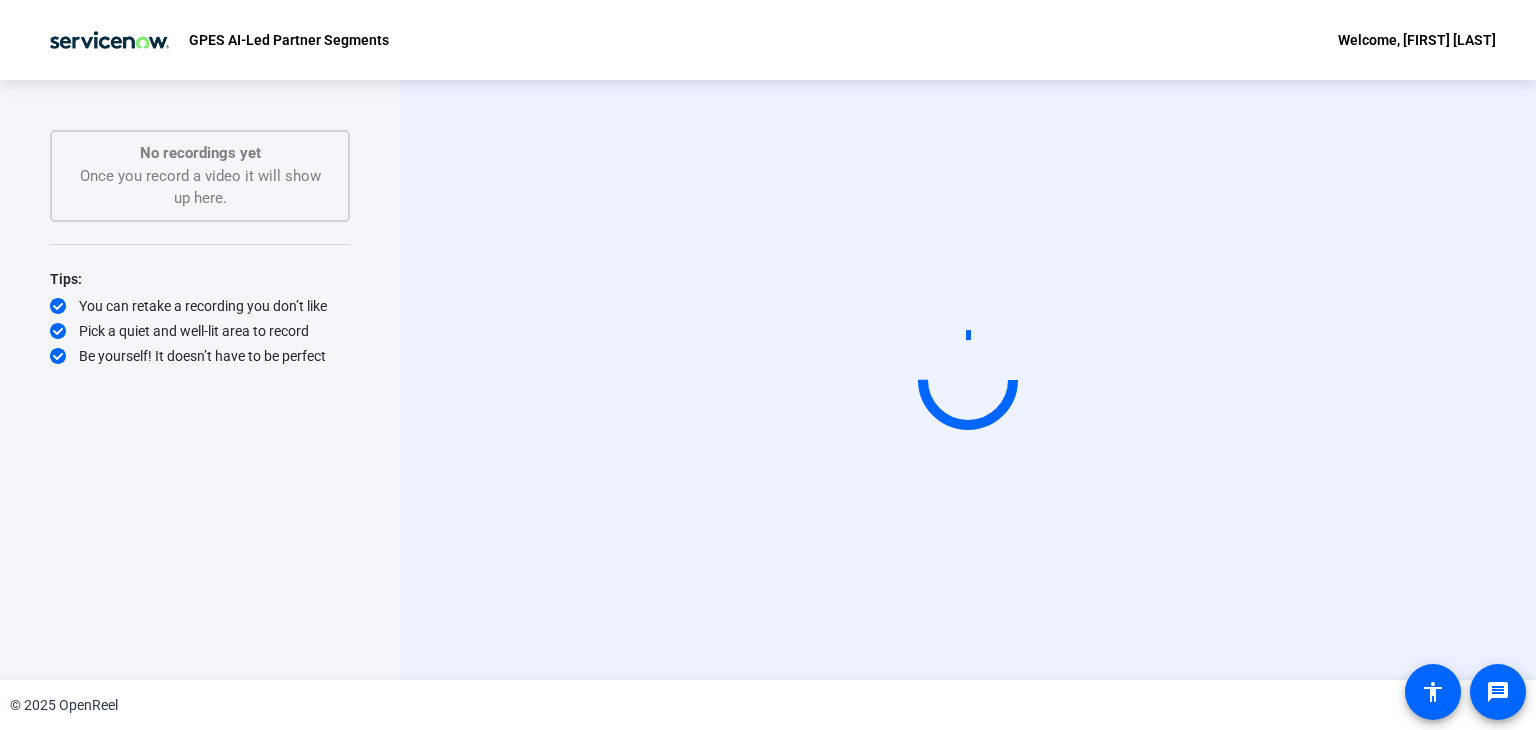 scroll, scrollTop: 0, scrollLeft: 0, axis: both 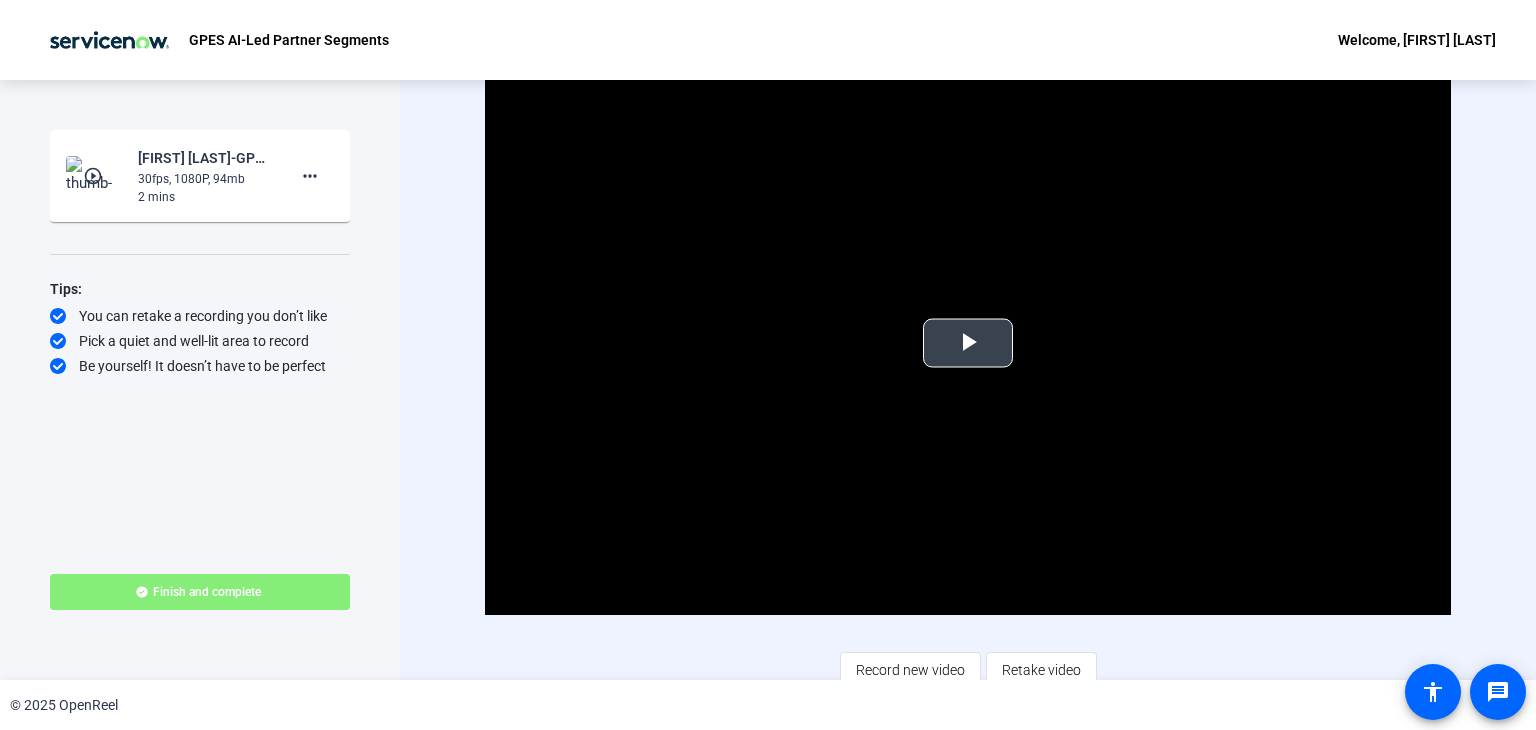 click at bounding box center [968, 343] 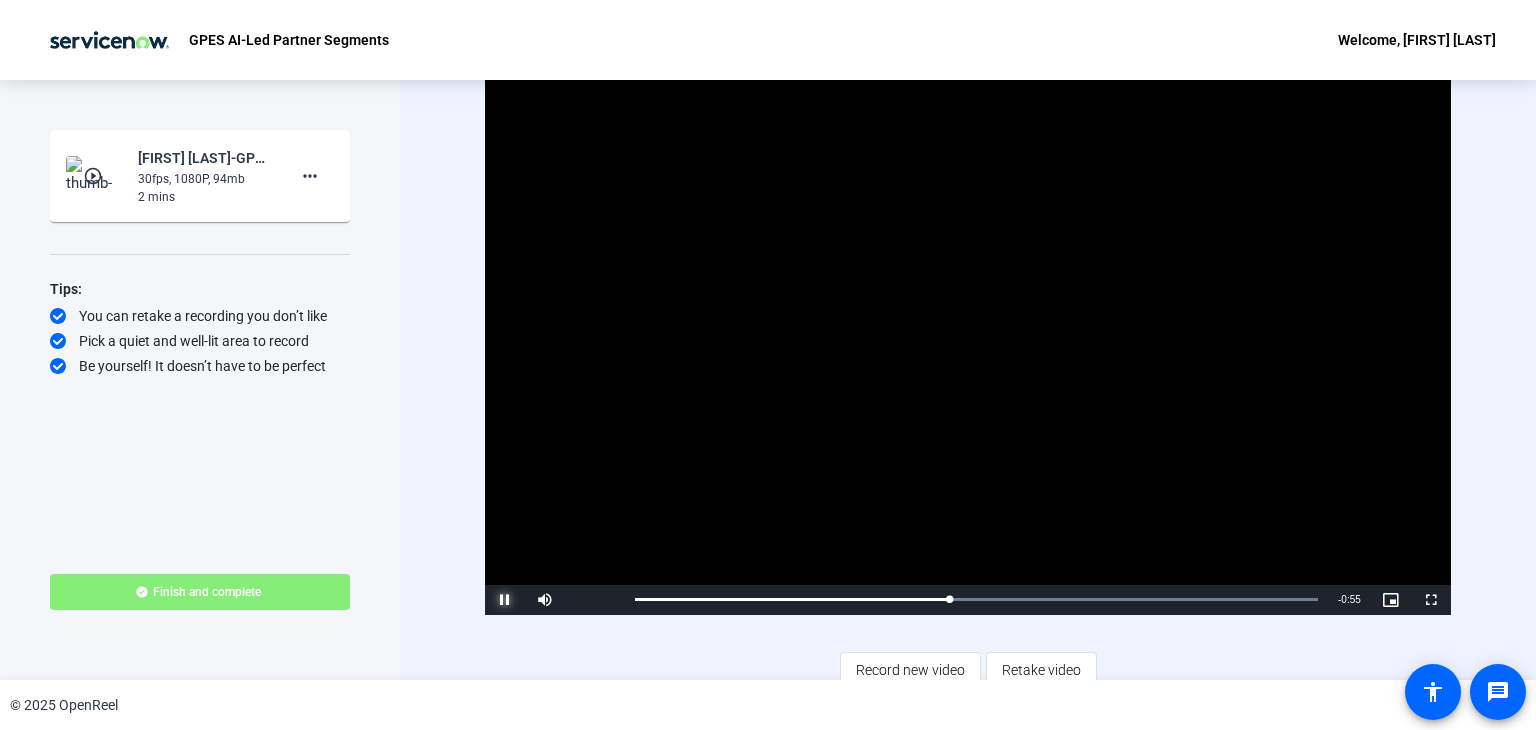 click at bounding box center (505, 600) 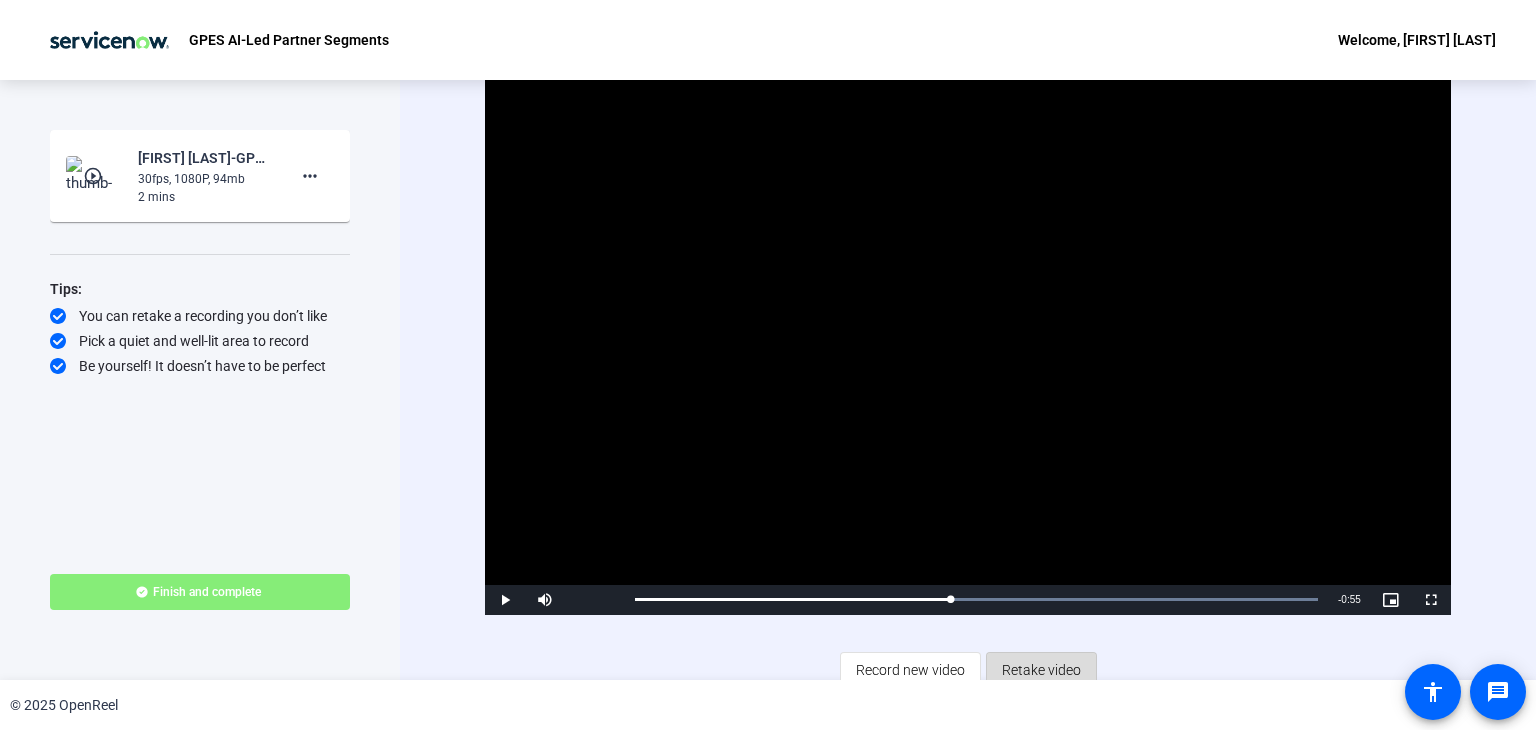 click on "Retake video" 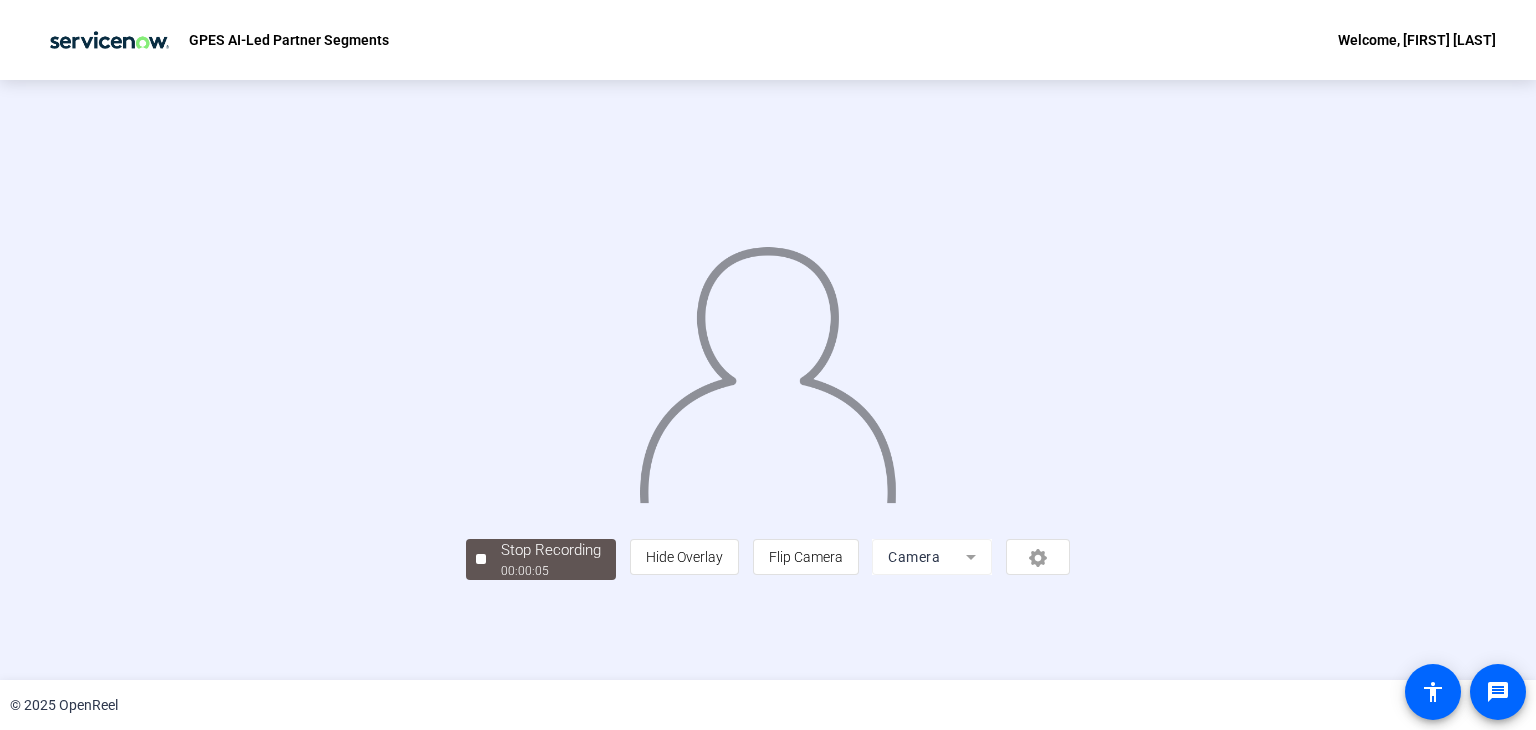scroll, scrollTop: 60, scrollLeft: 0, axis: vertical 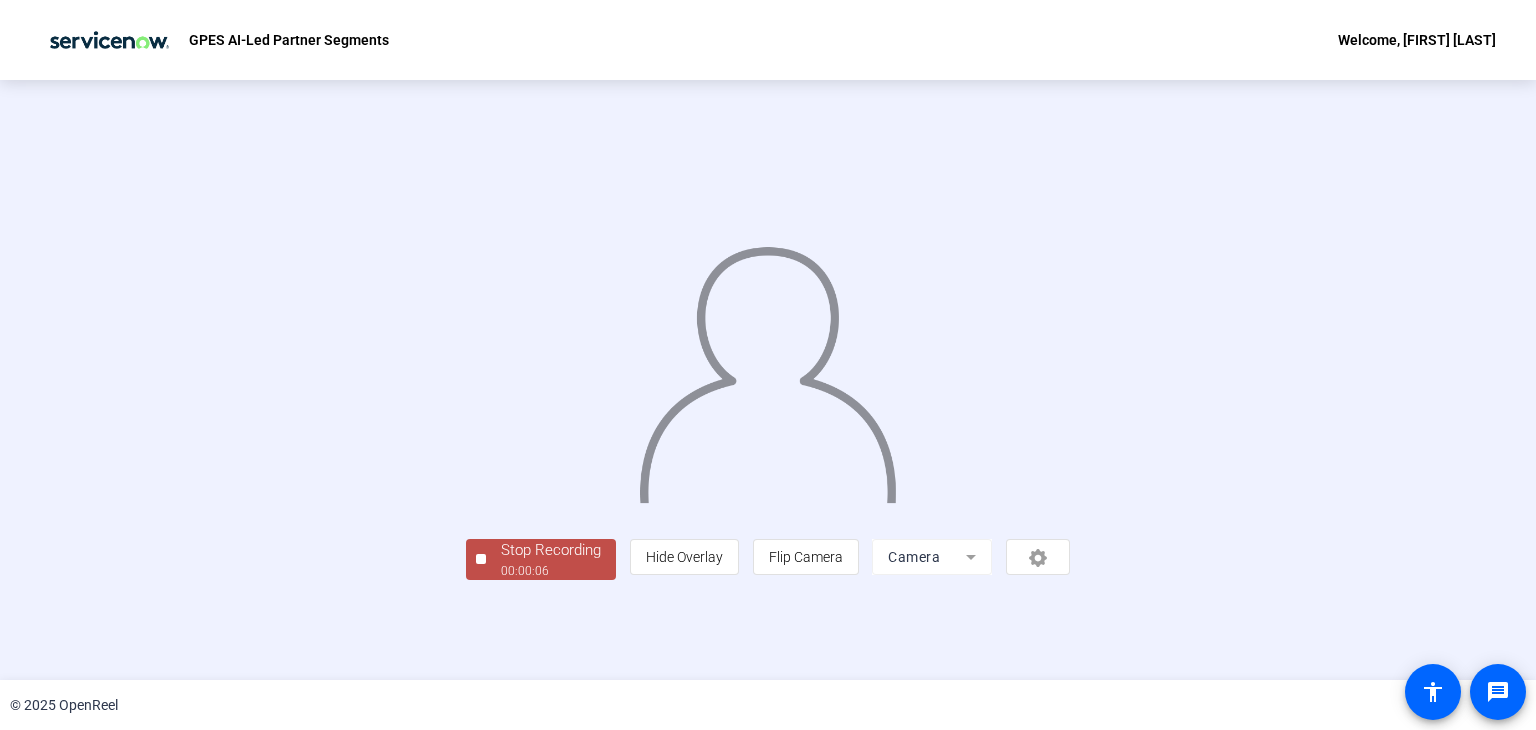 click on "00:00:06" 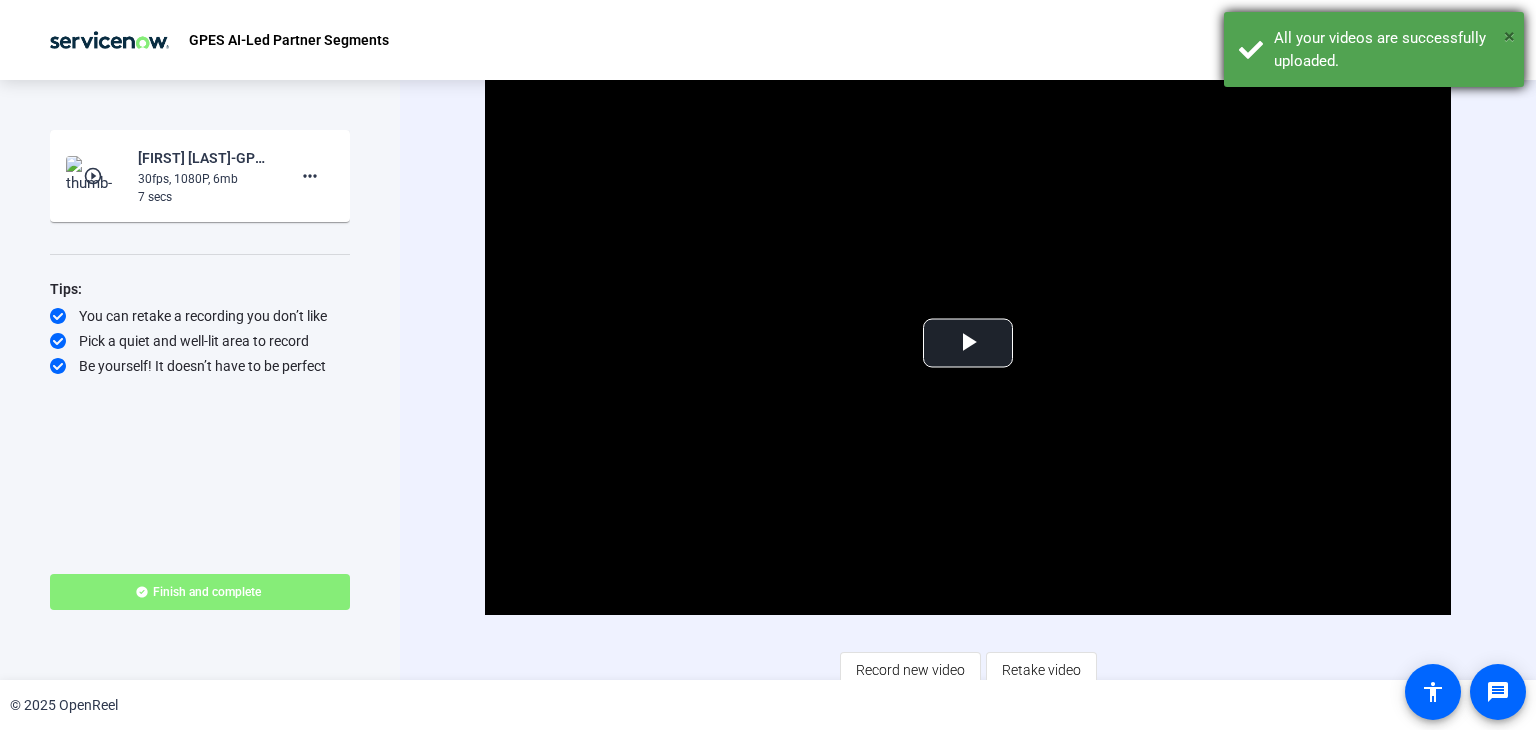 click on "×" at bounding box center (1509, 36) 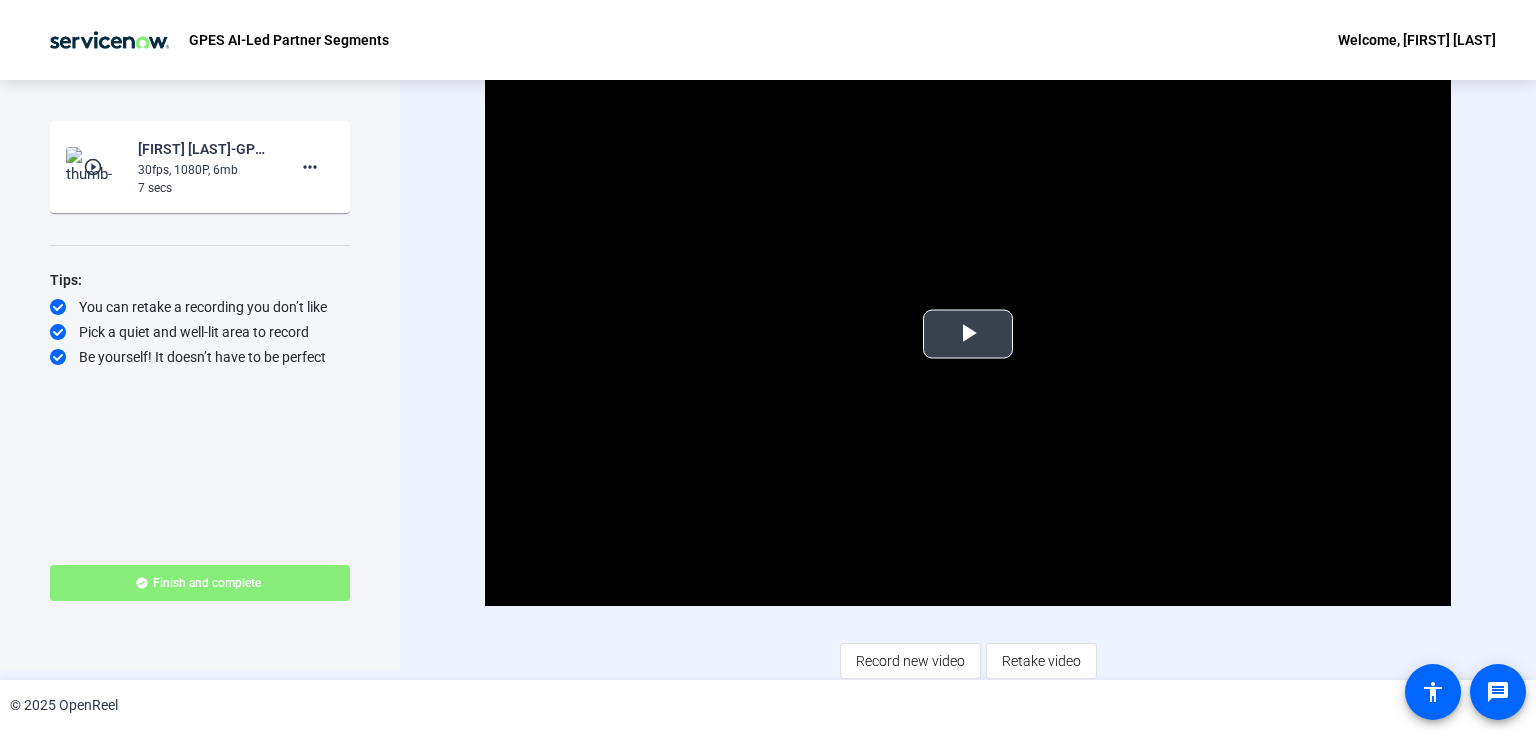 scroll, scrollTop: 12, scrollLeft: 0, axis: vertical 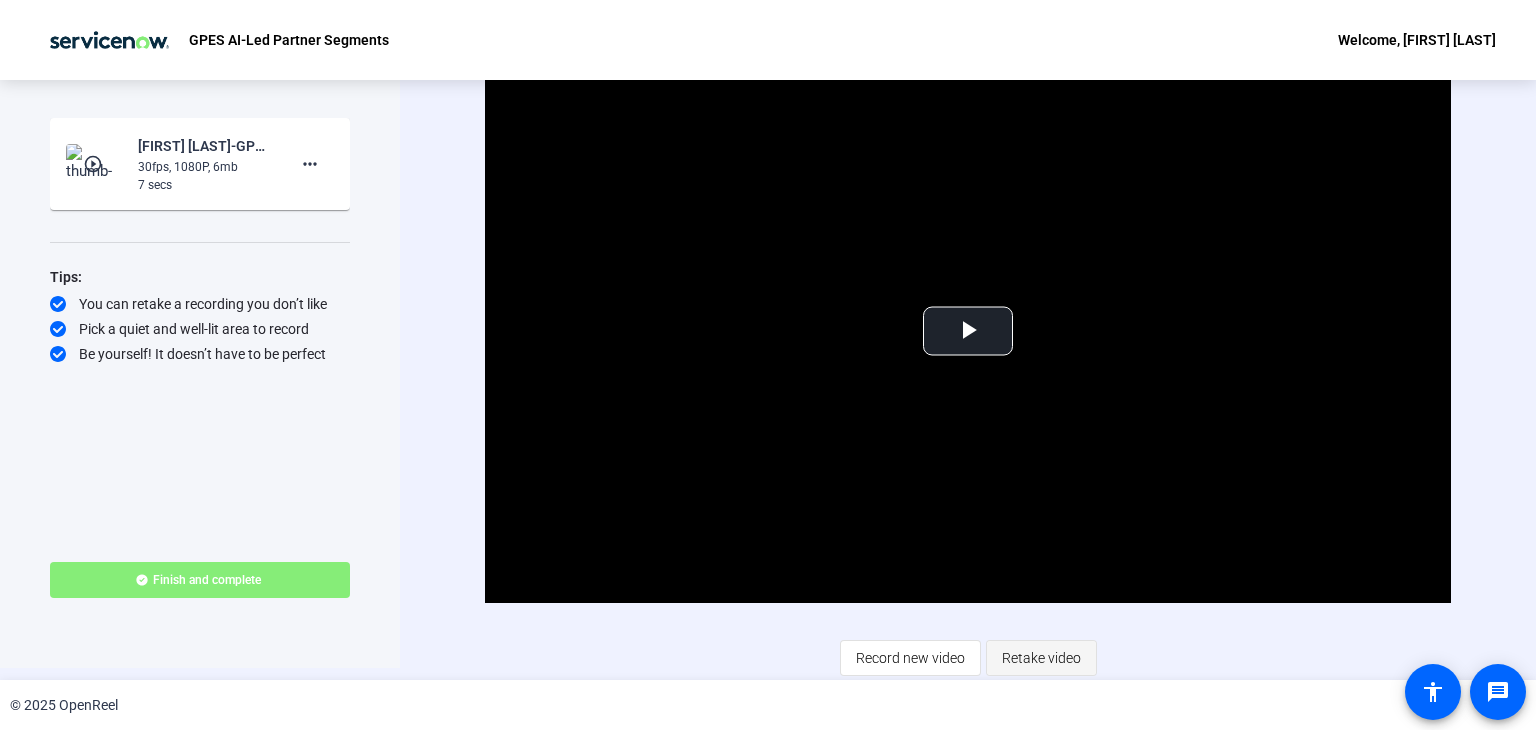 click on "Retake video" 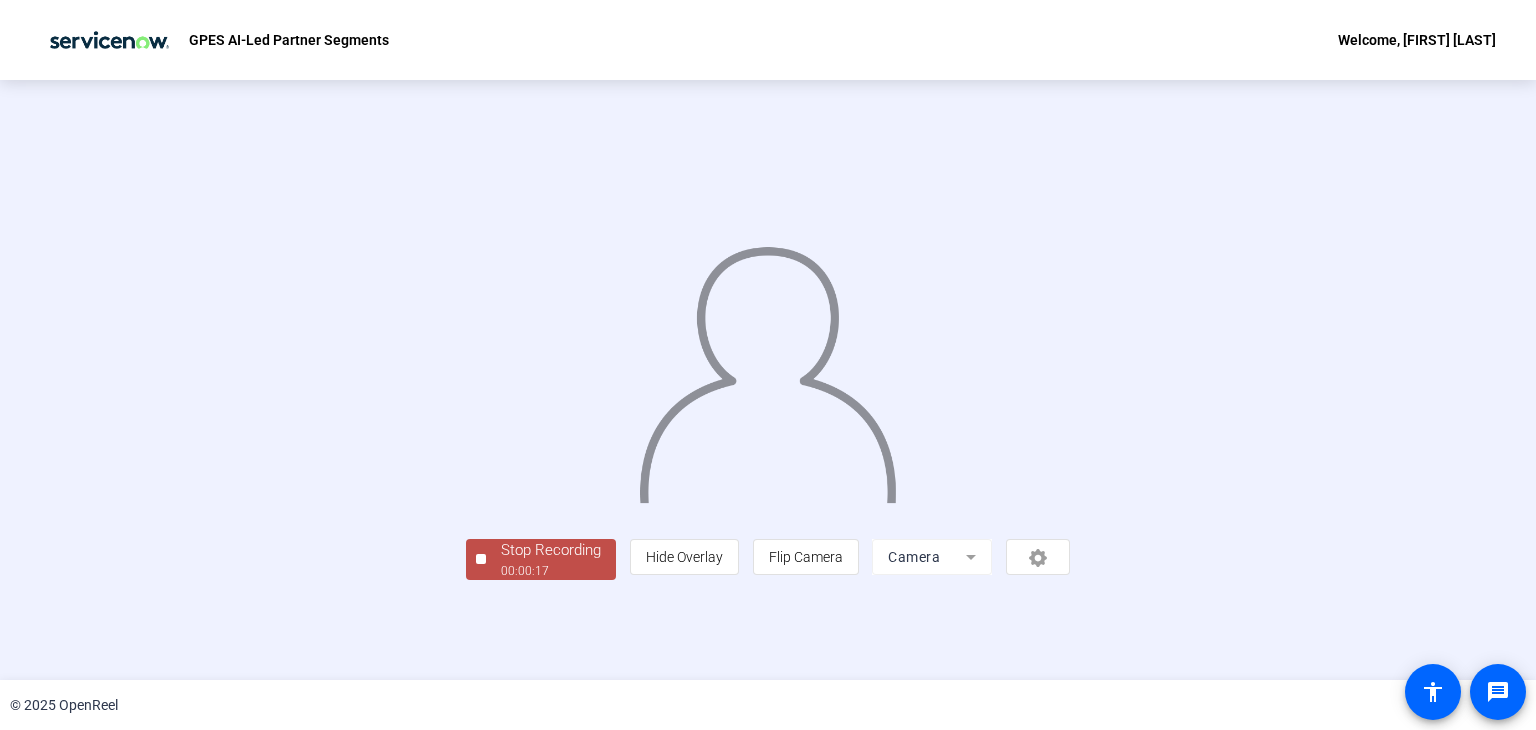scroll, scrollTop: 60, scrollLeft: 0, axis: vertical 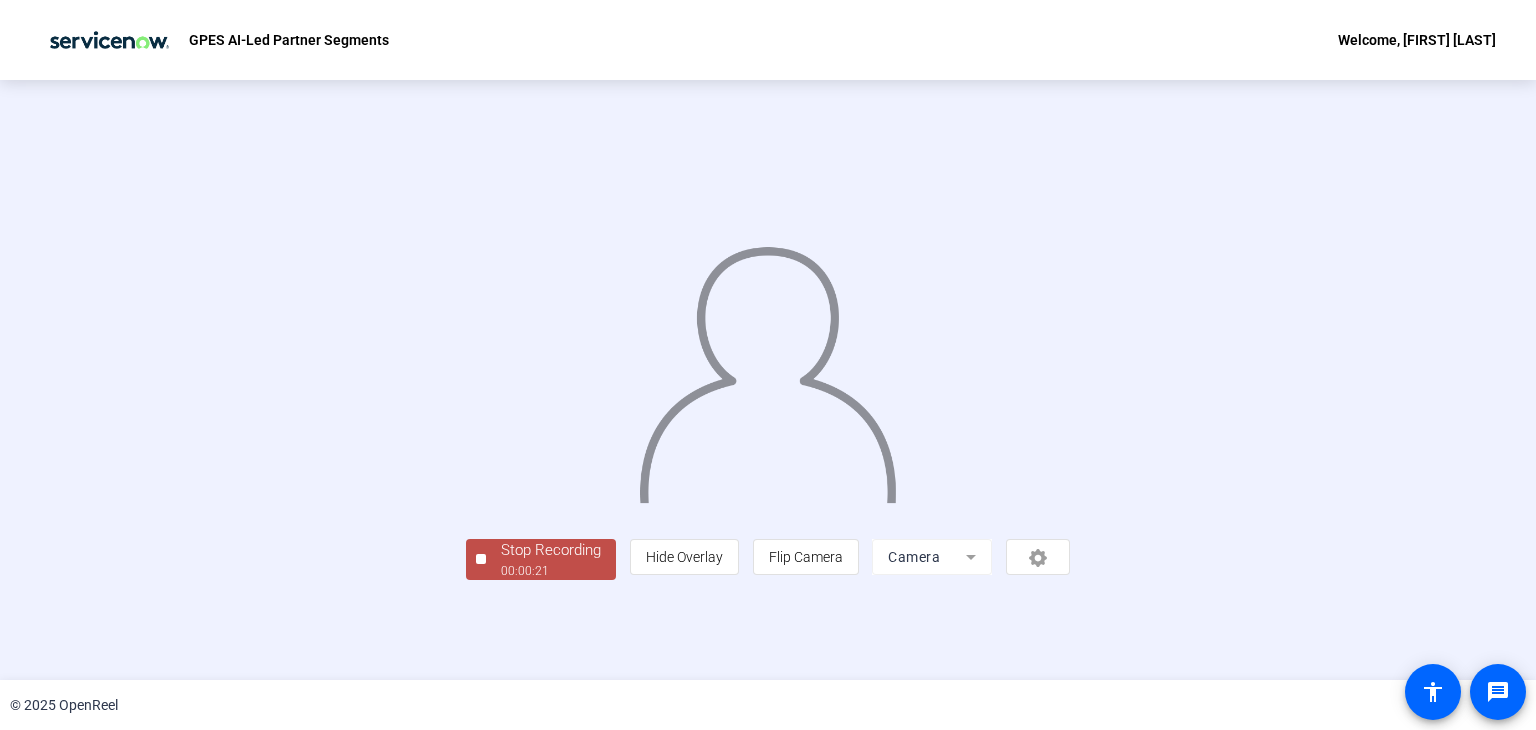 click on "00:00:21" 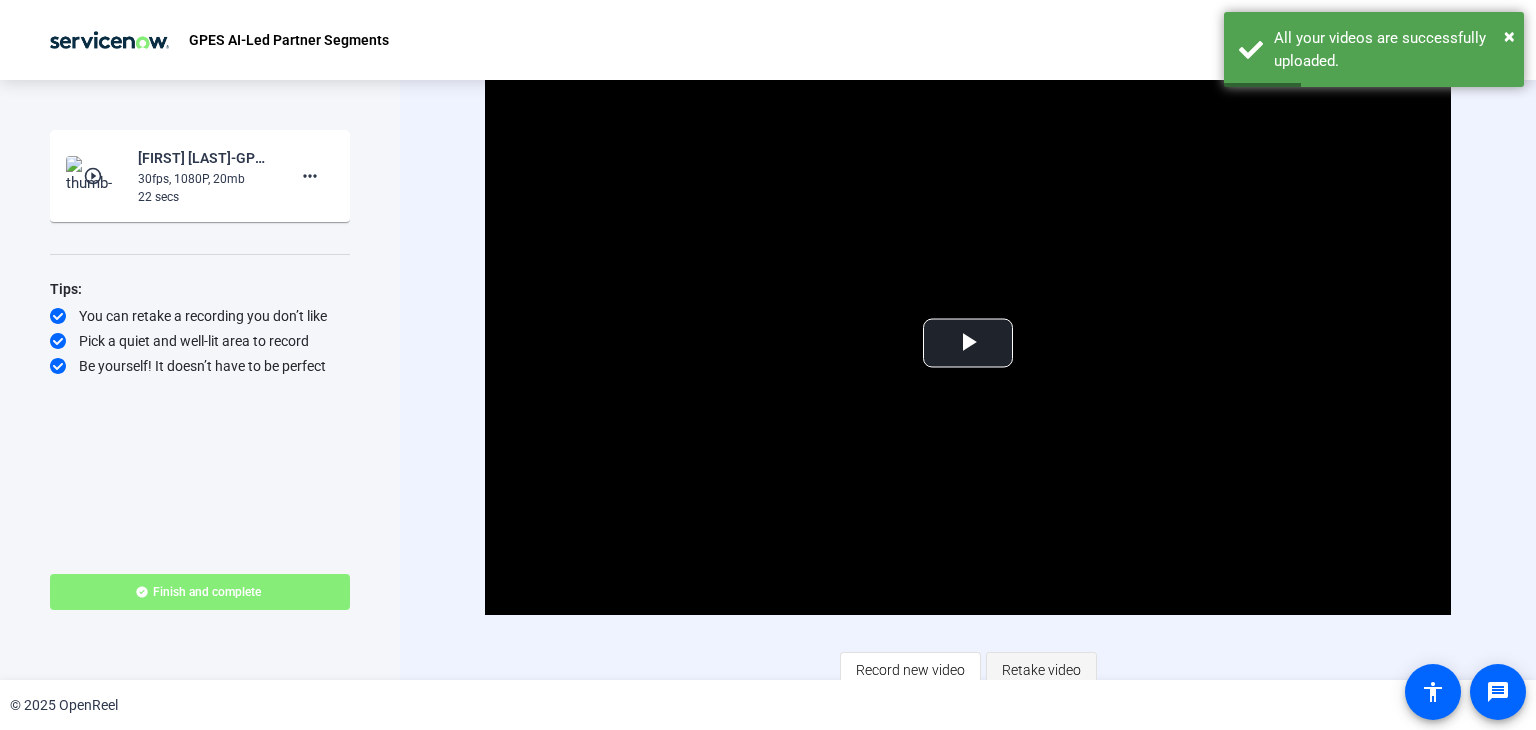 click on "Retake video" 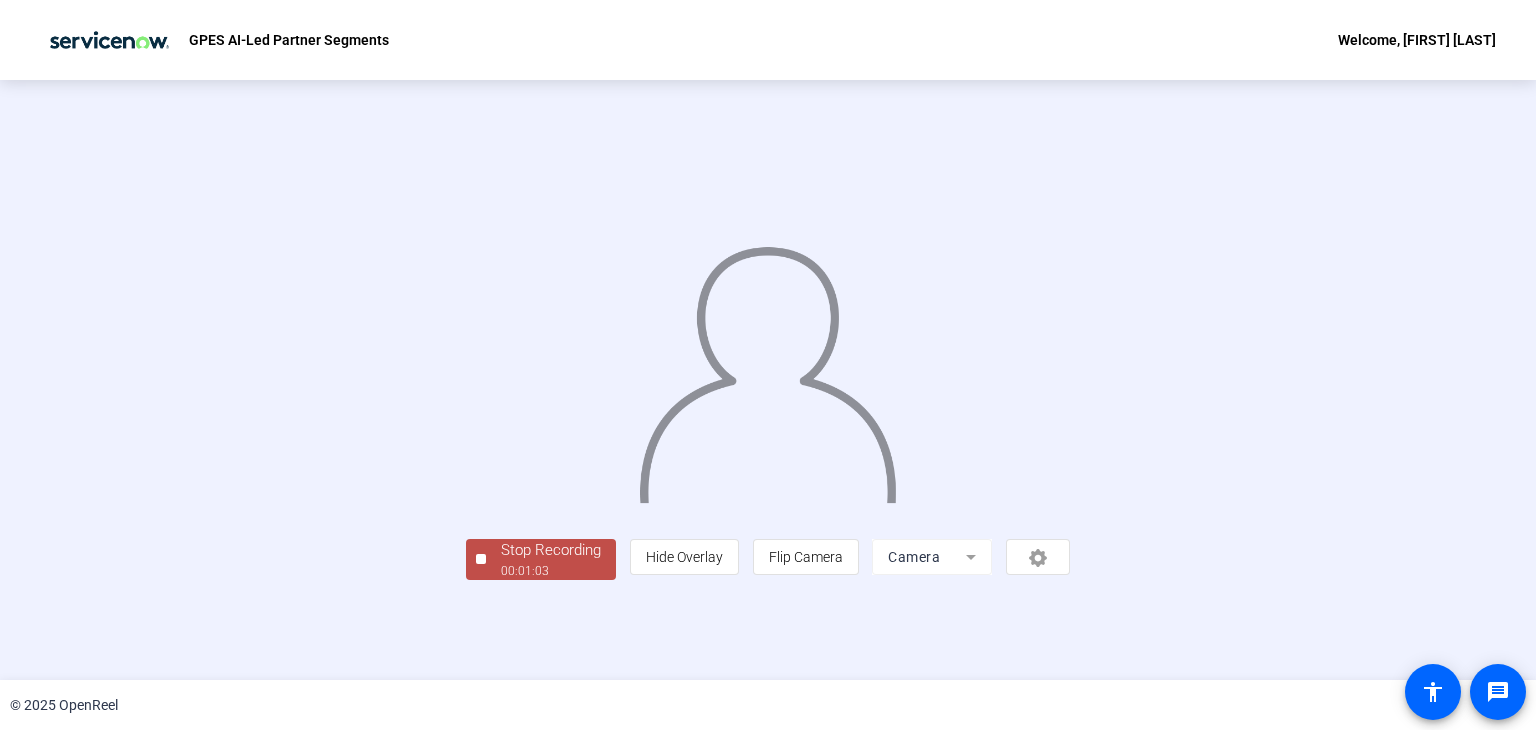 scroll, scrollTop: 60, scrollLeft: 0, axis: vertical 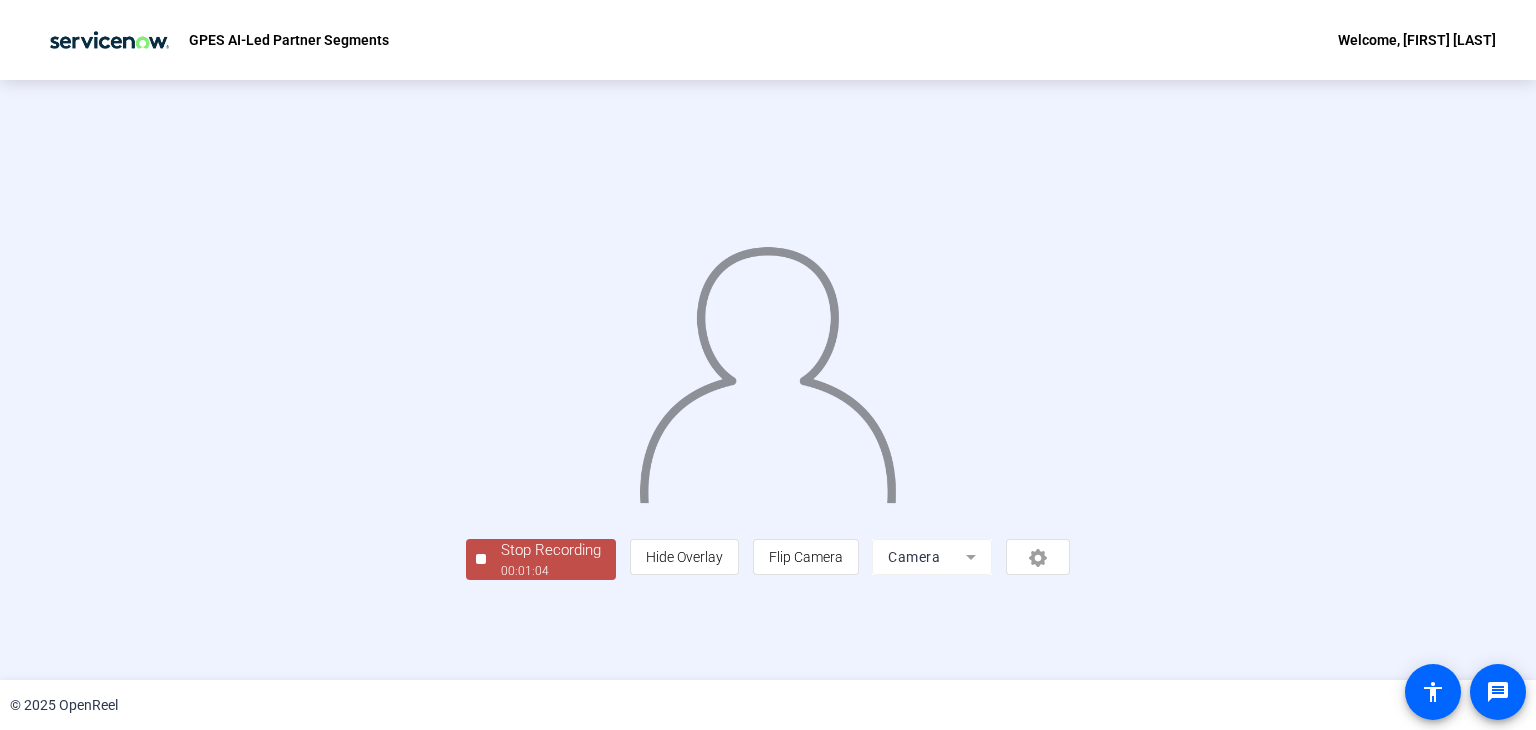 click on "00:01:04" 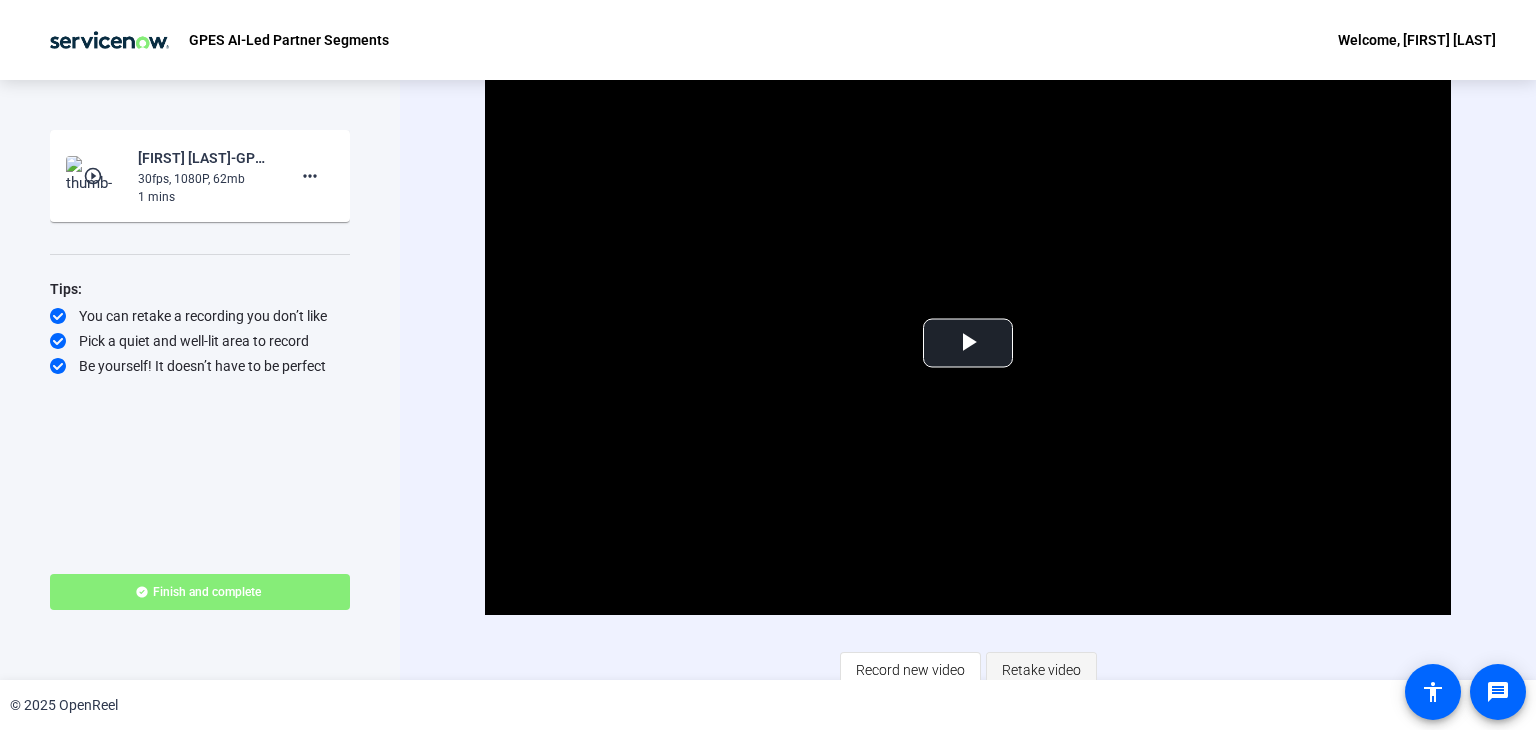 click on "Retake video" 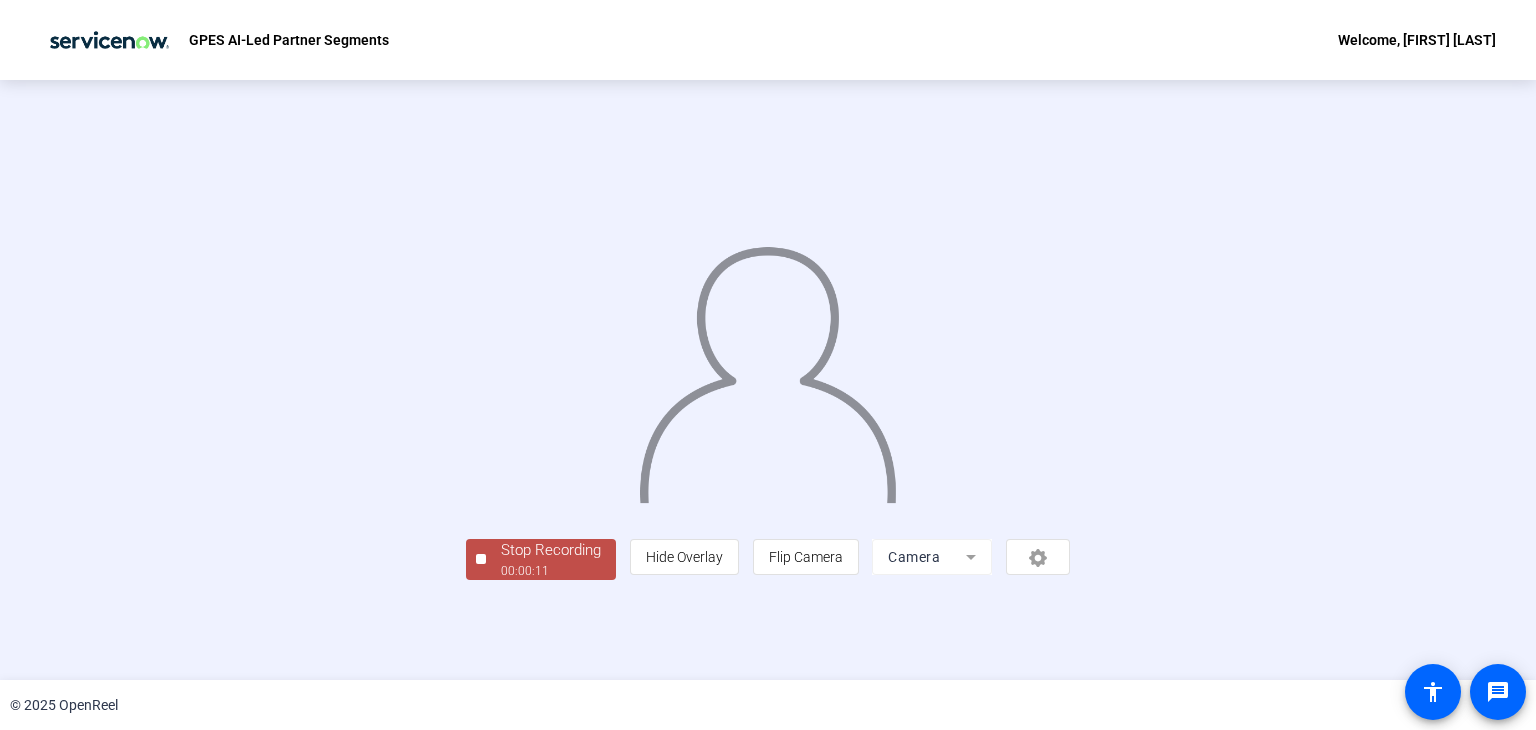 scroll, scrollTop: 60, scrollLeft: 0, axis: vertical 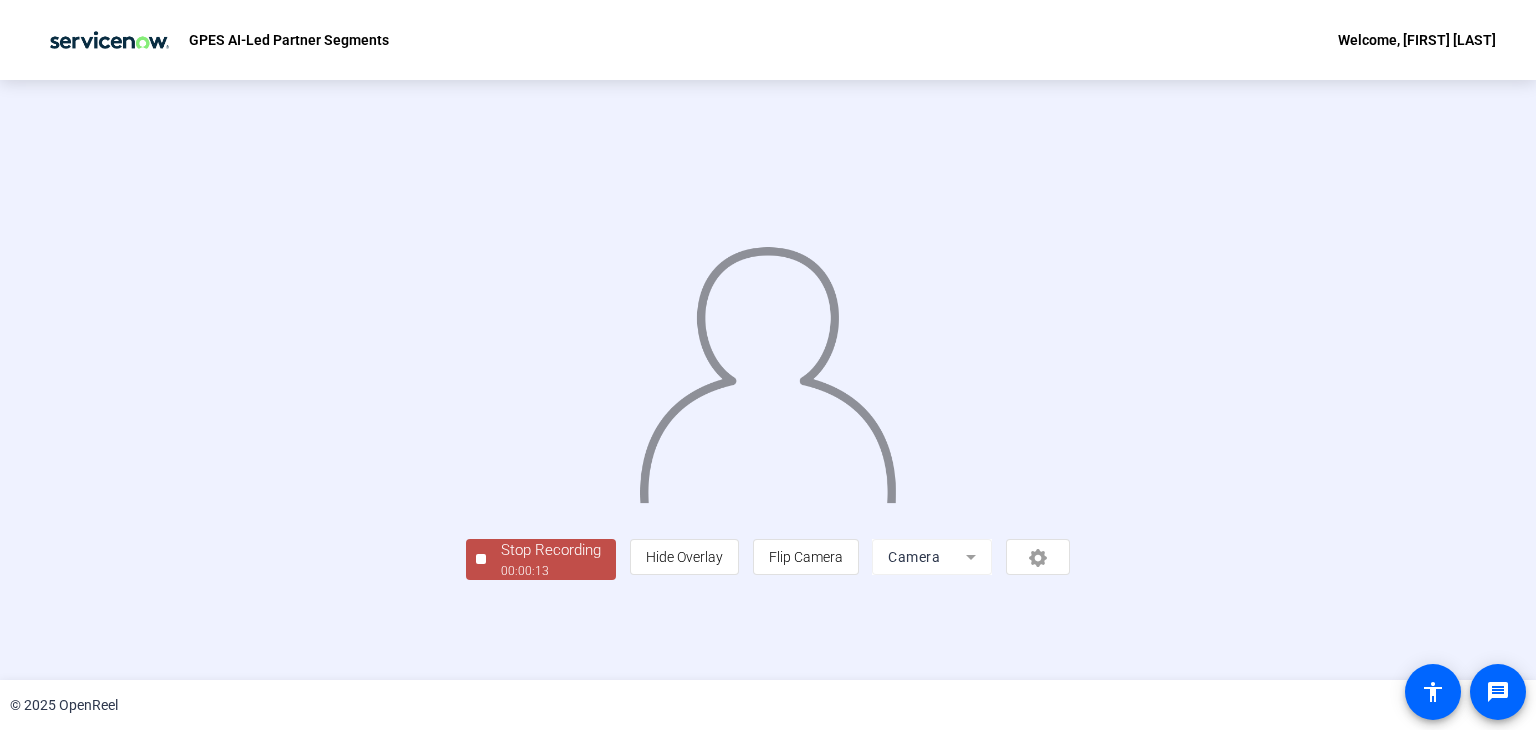click on "00:00:13" 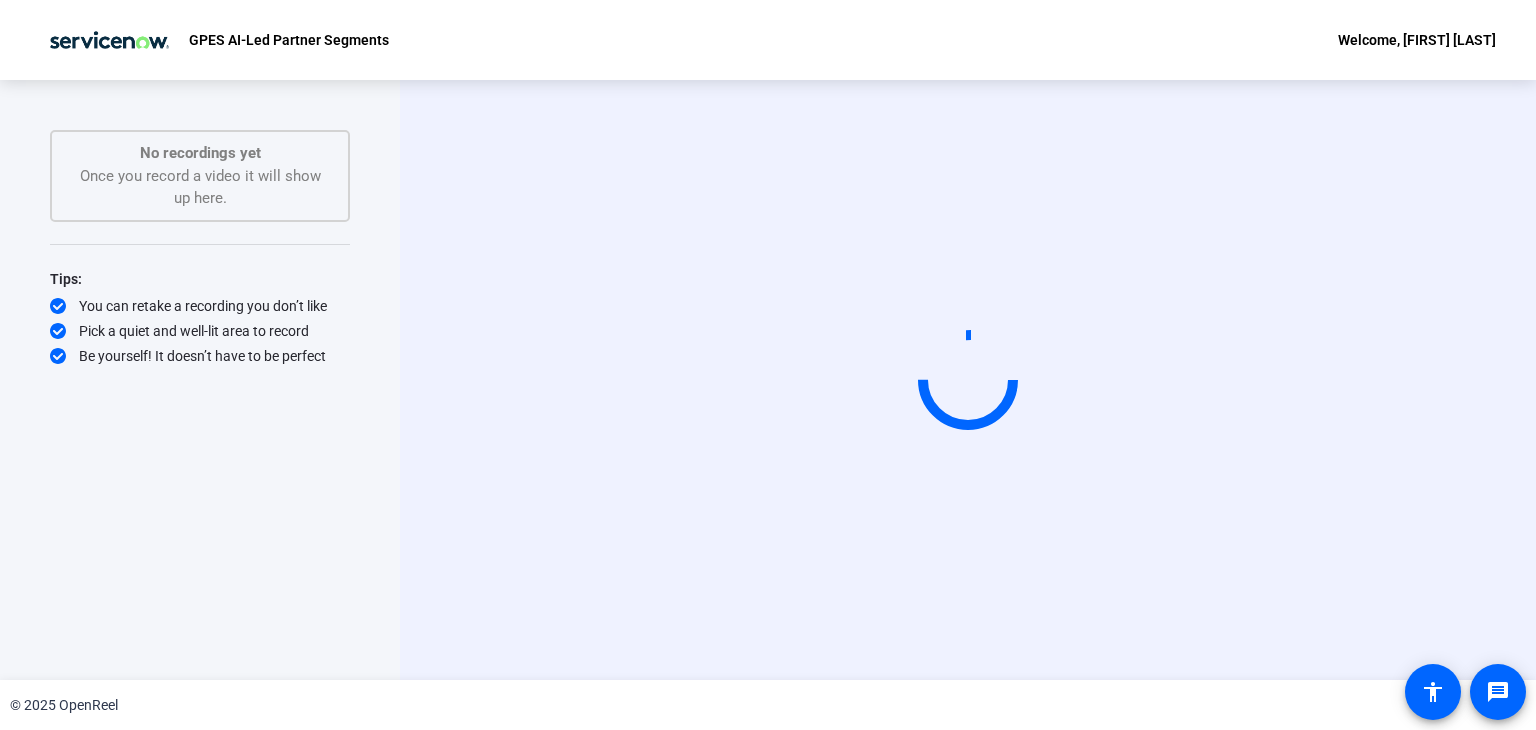scroll, scrollTop: 0, scrollLeft: 0, axis: both 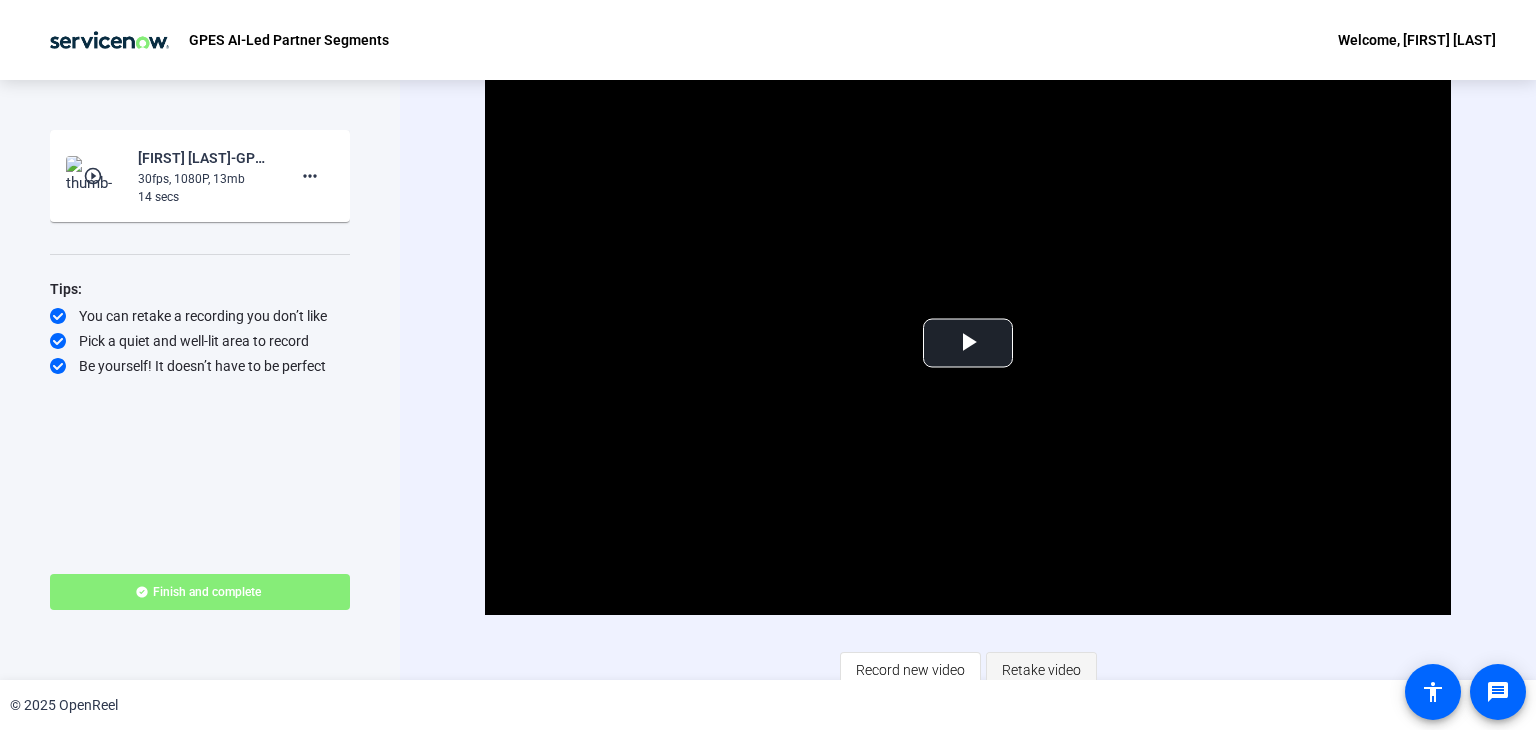 click on "Retake video" 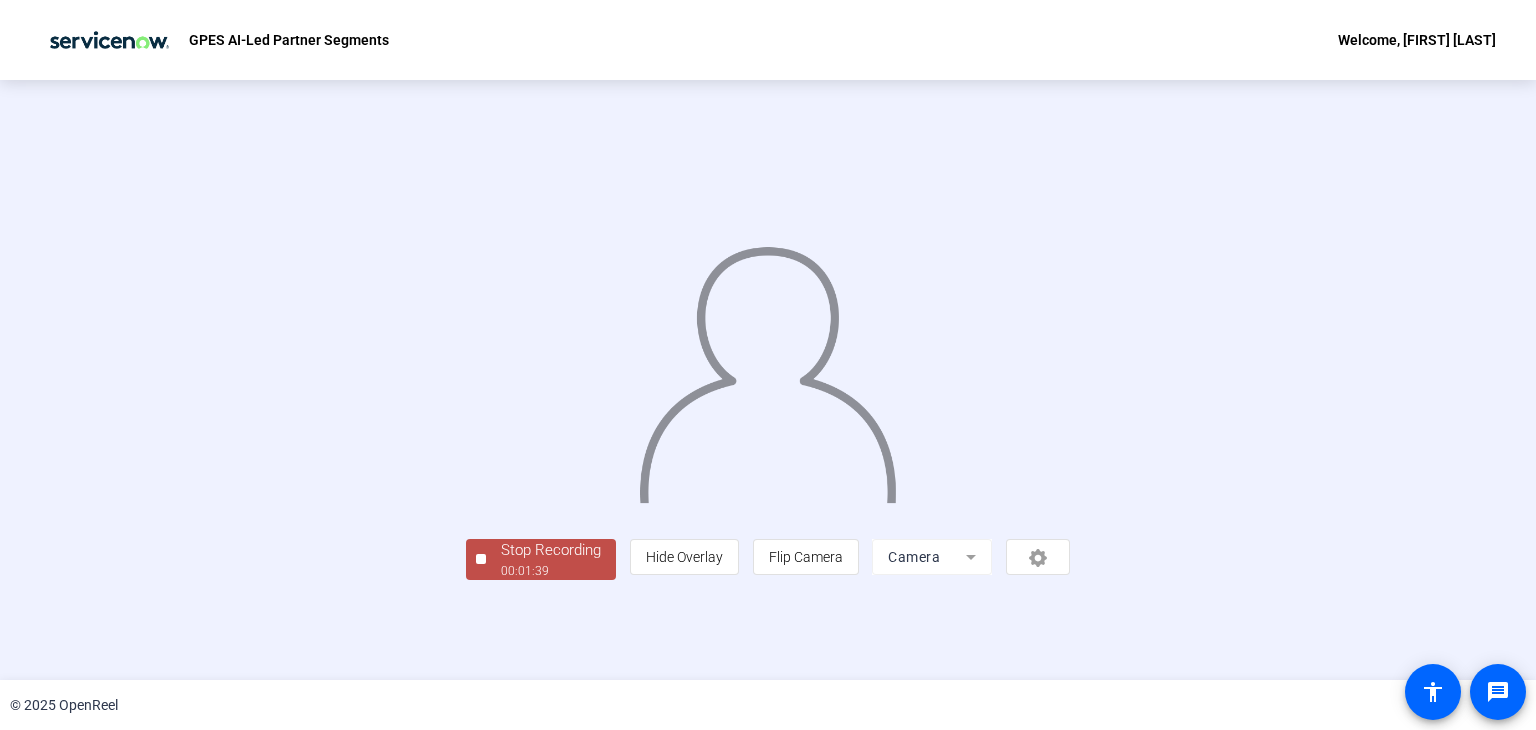 scroll, scrollTop: 60, scrollLeft: 0, axis: vertical 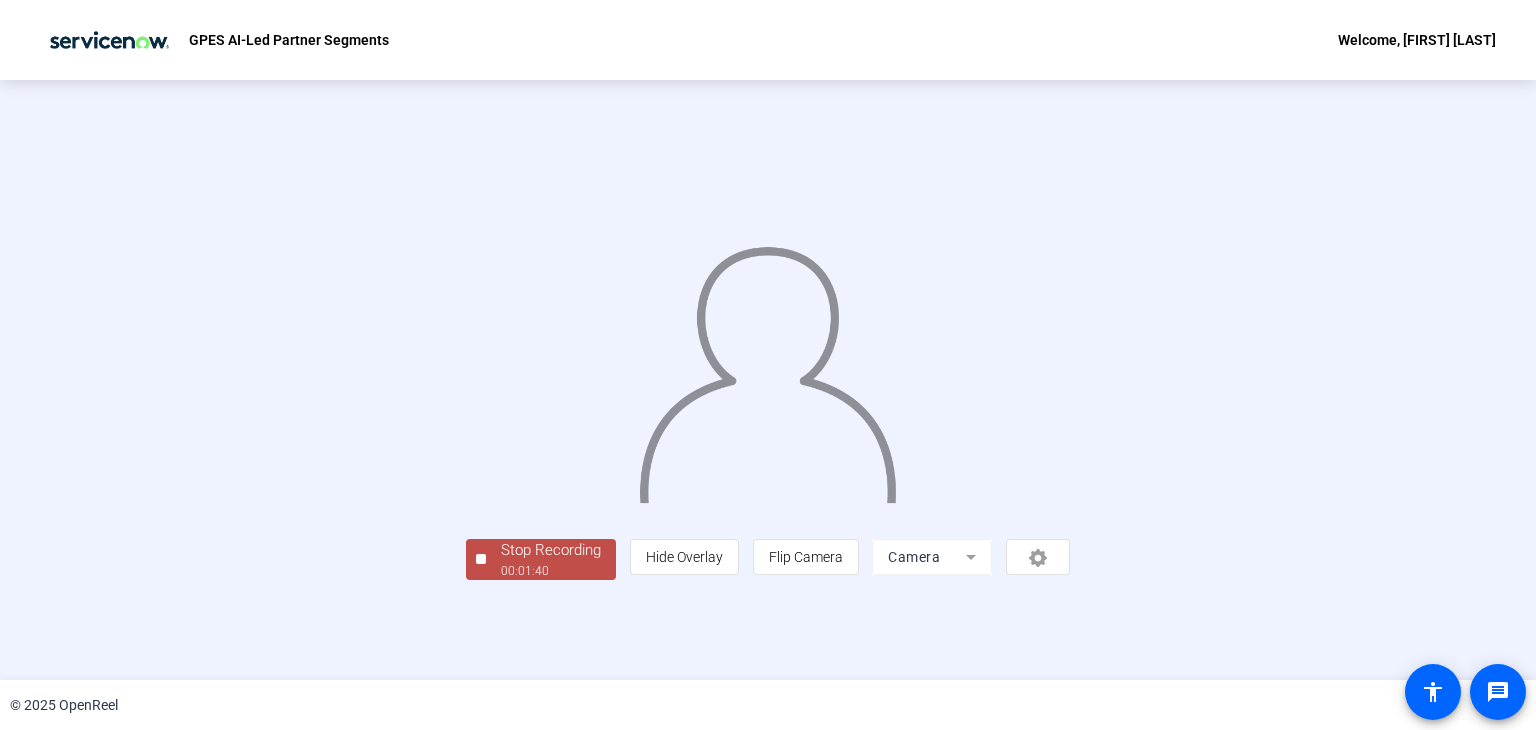 click on "00:01:40" 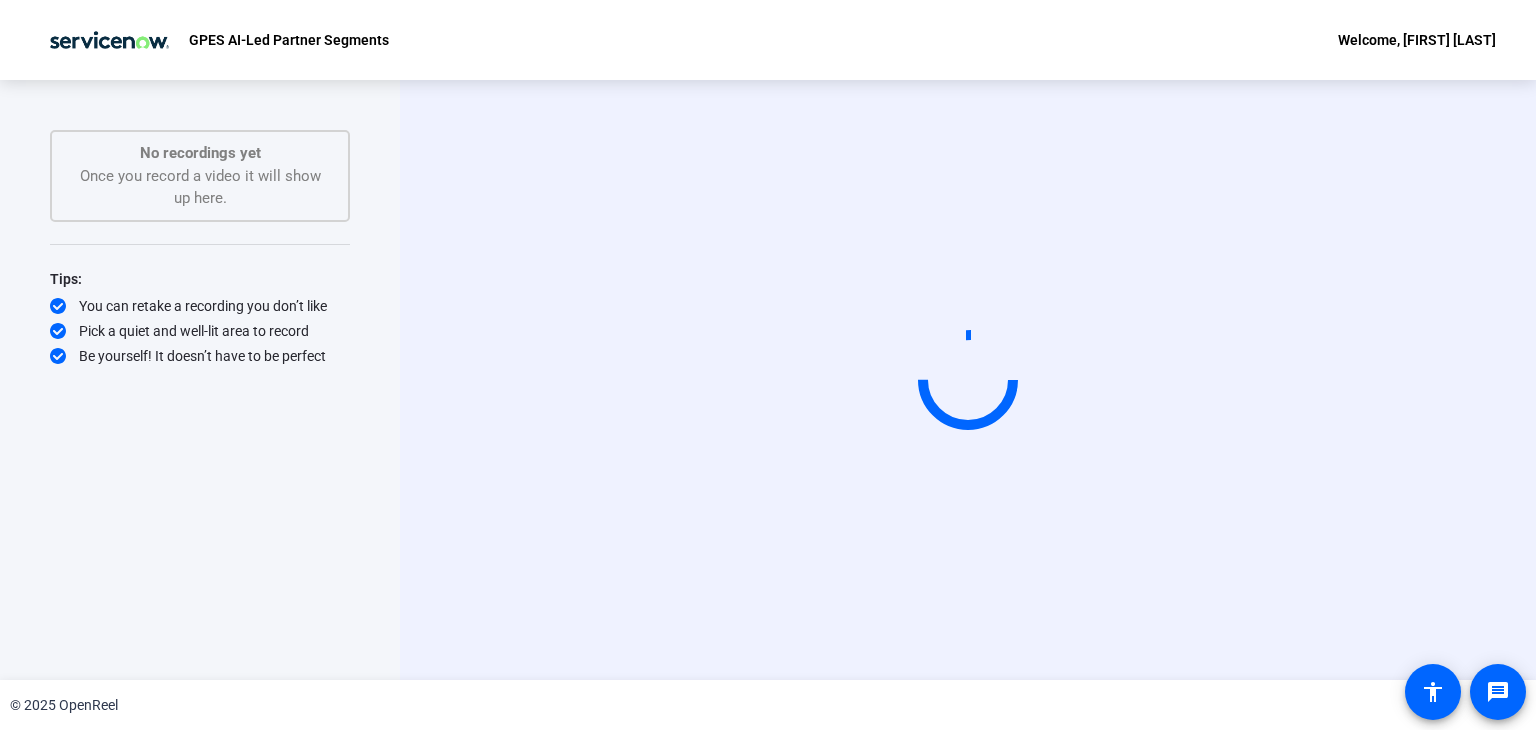 scroll, scrollTop: 0, scrollLeft: 0, axis: both 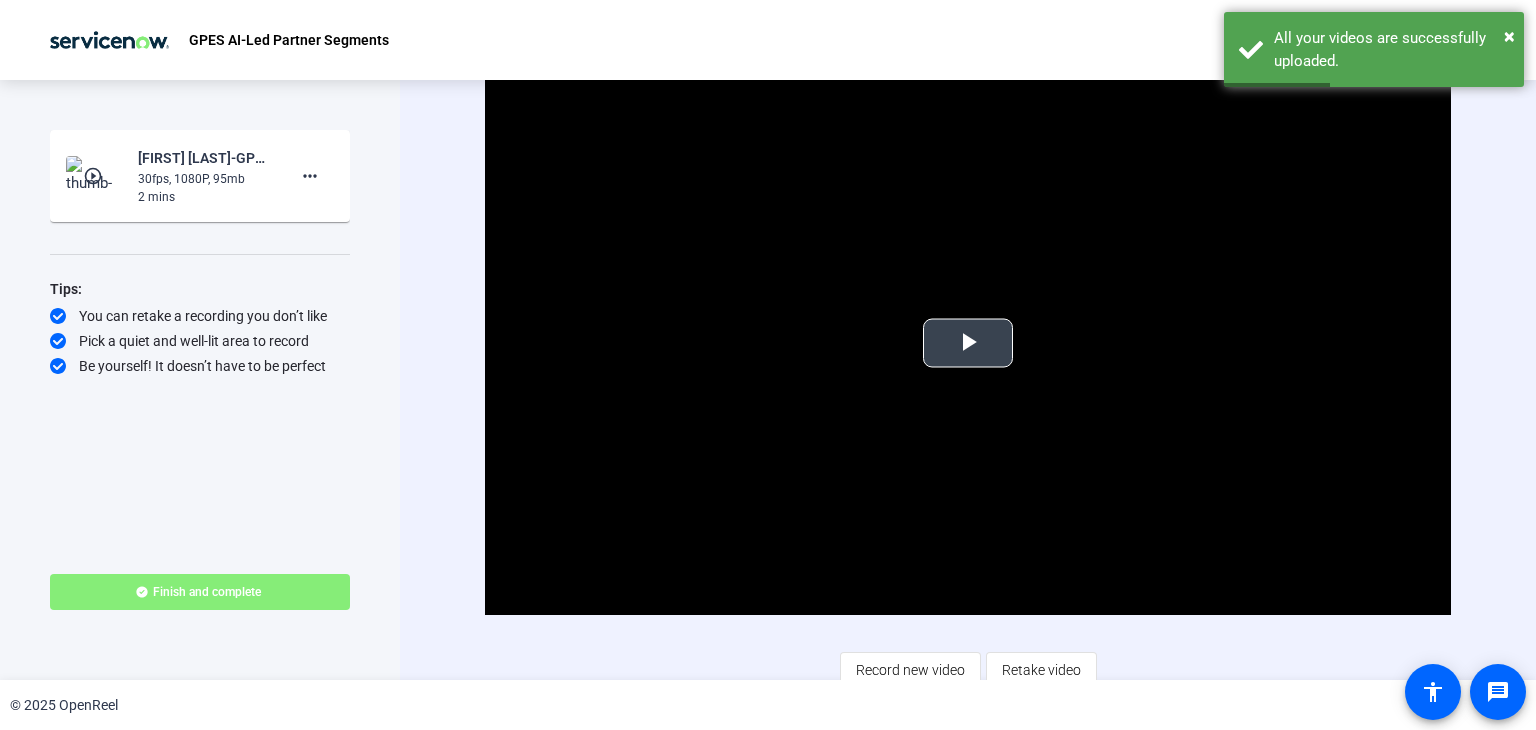click at bounding box center (968, 343) 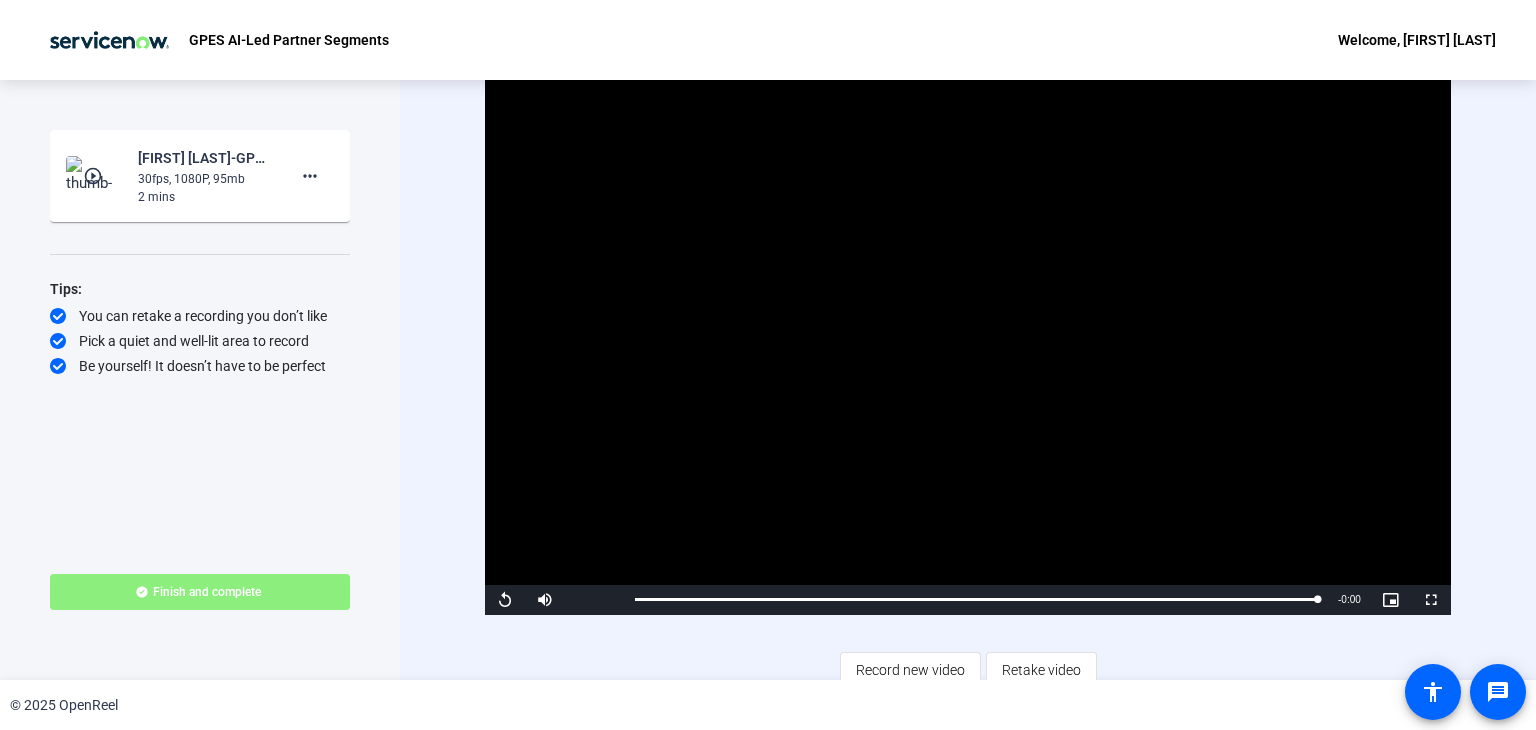 click 